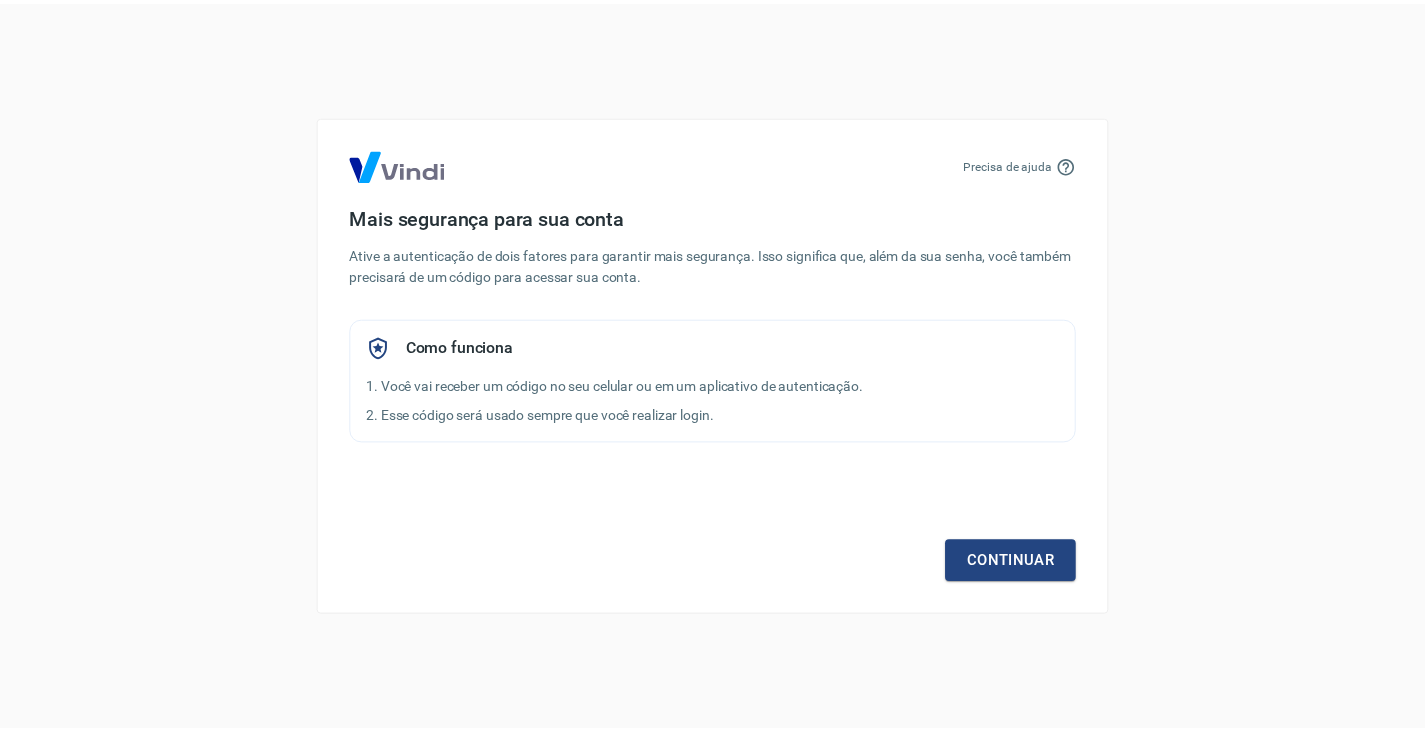 scroll, scrollTop: 0, scrollLeft: 0, axis: both 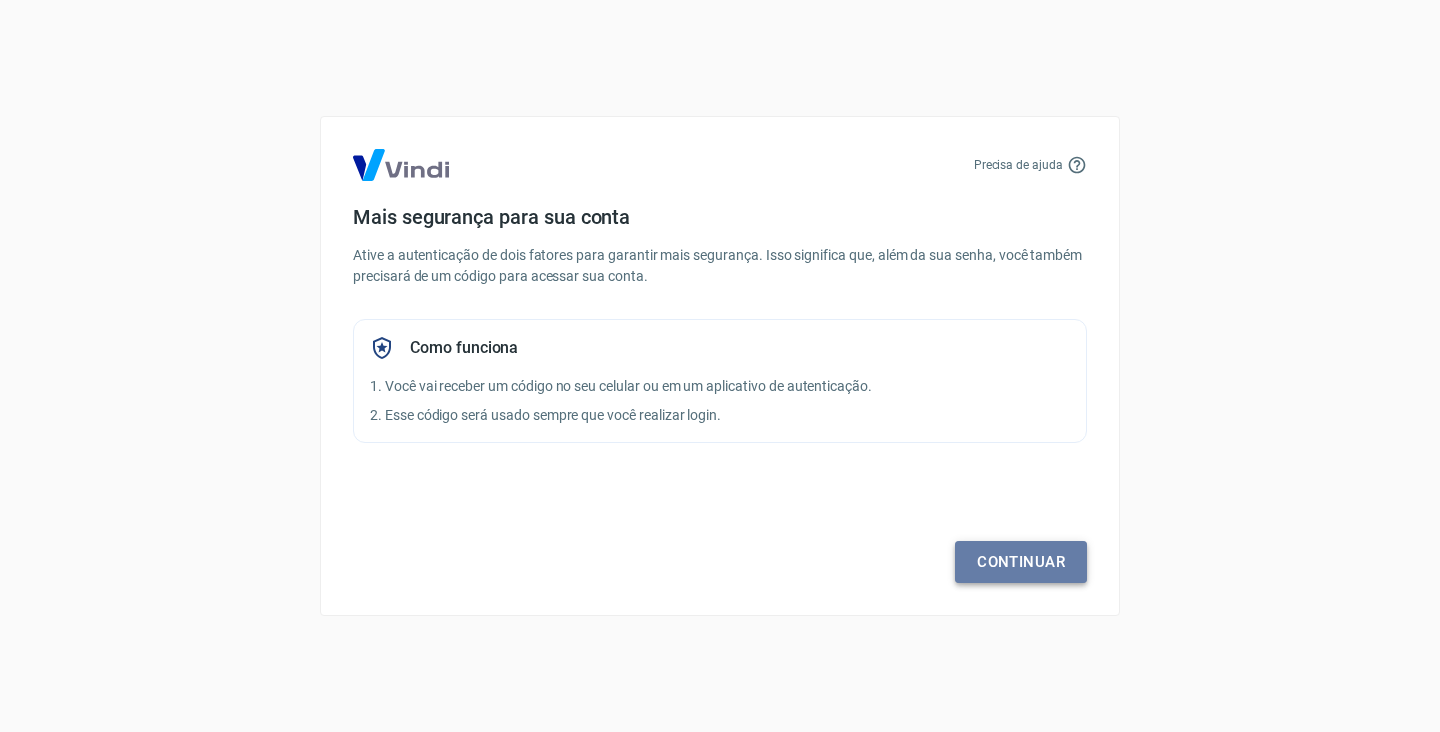 click on "Continuar" at bounding box center (1021, 562) 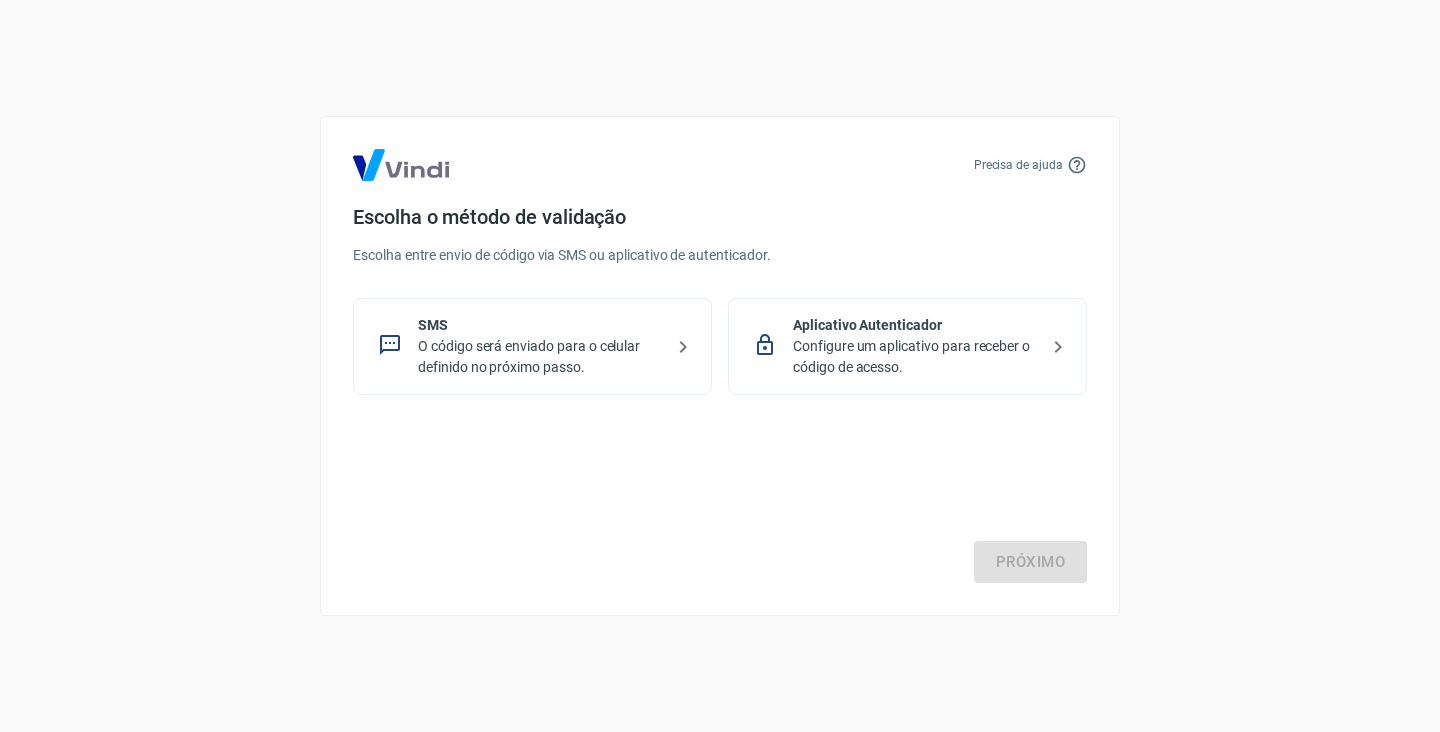 click 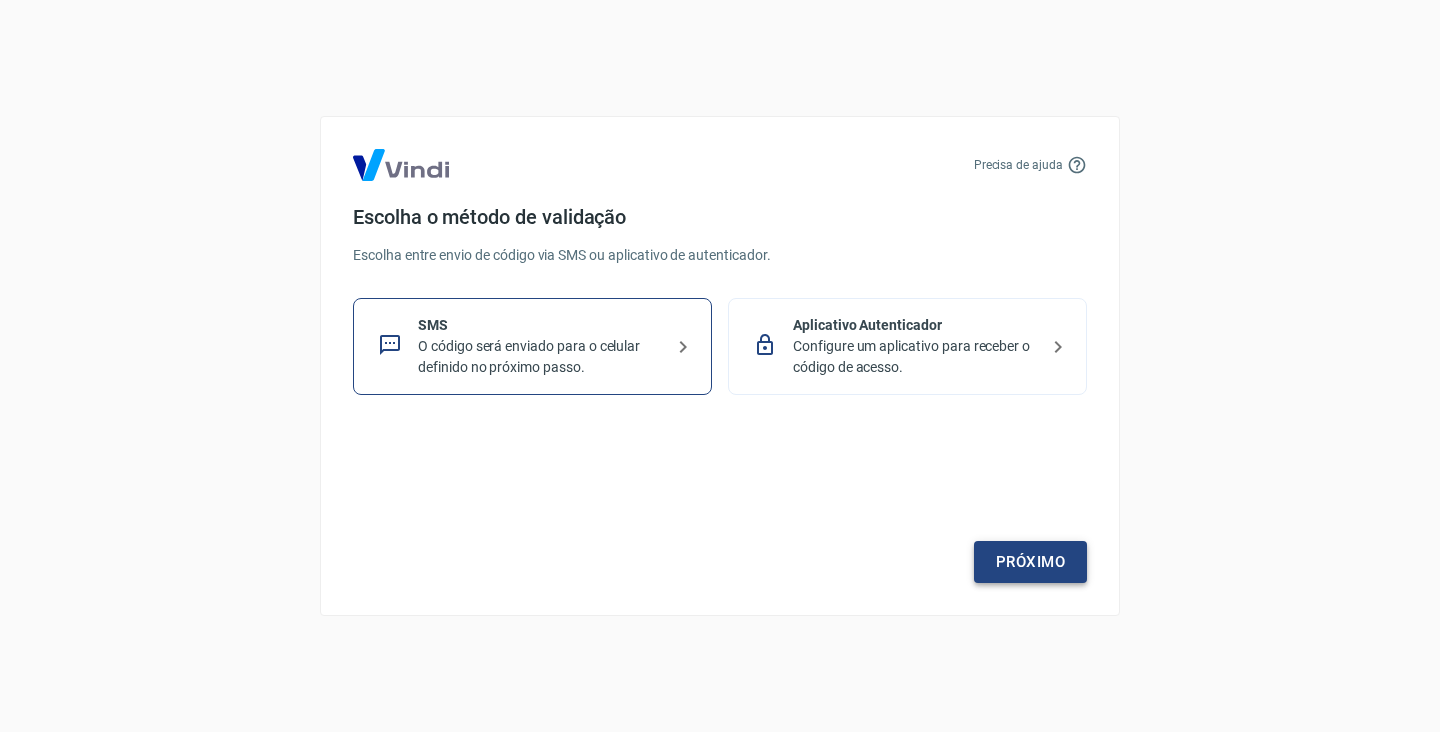 click on "Próximo" at bounding box center (1030, 562) 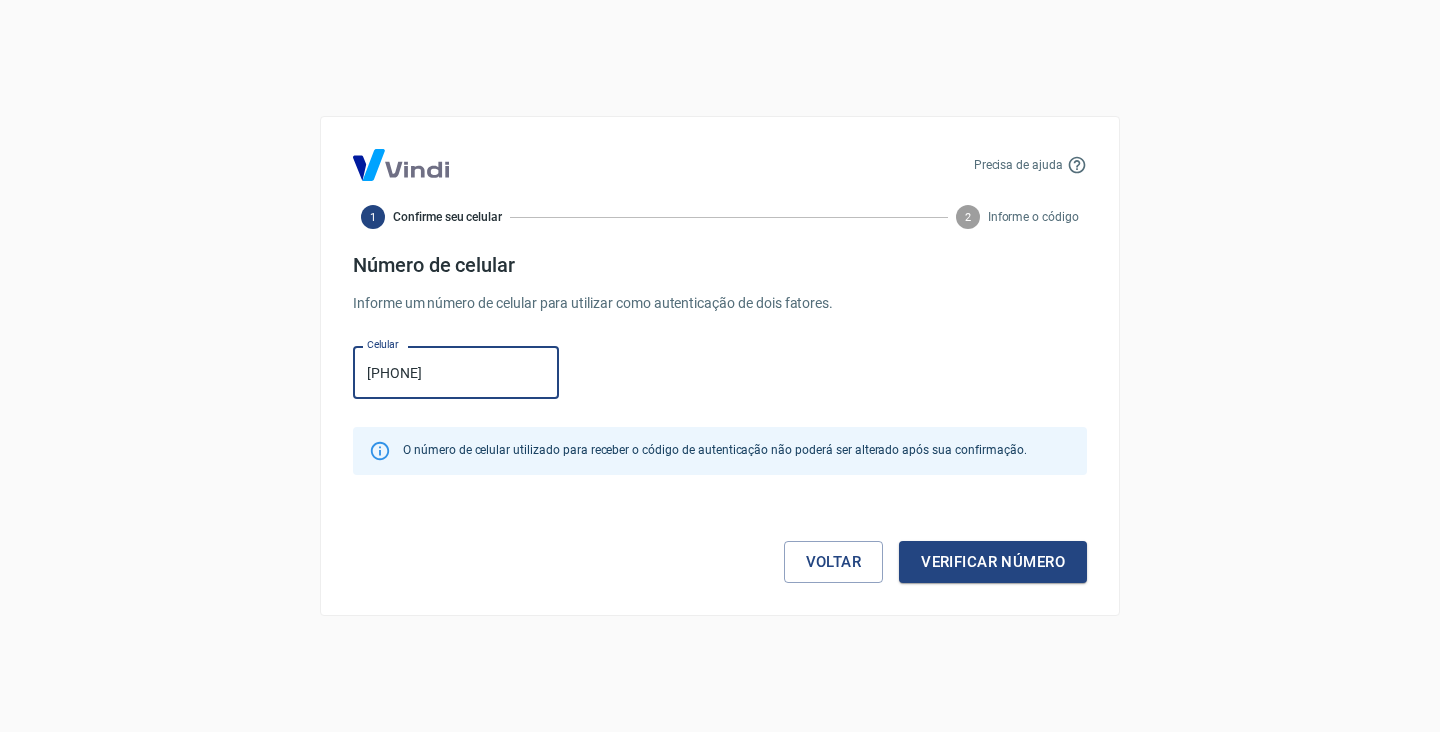 type on "(85) 98805-9295" 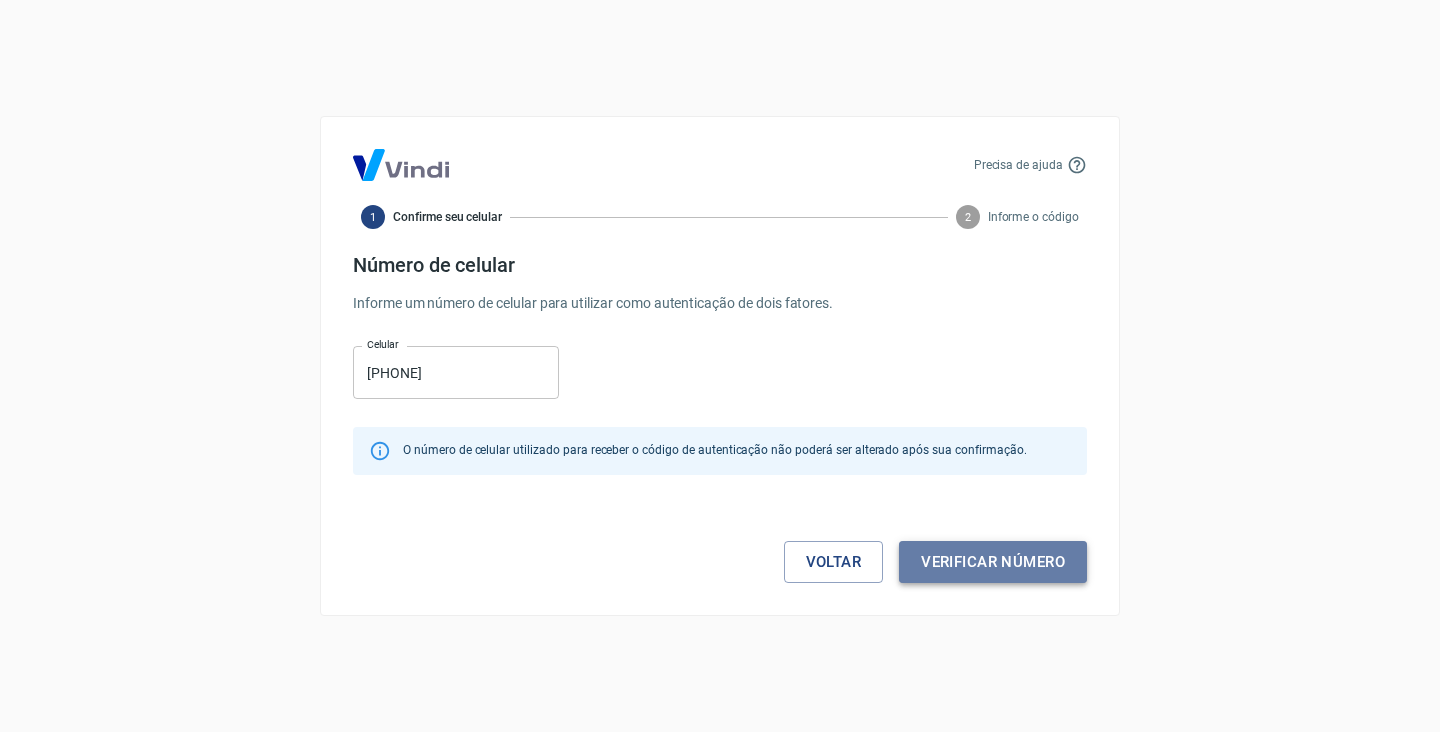 click on "Verificar número" at bounding box center (993, 562) 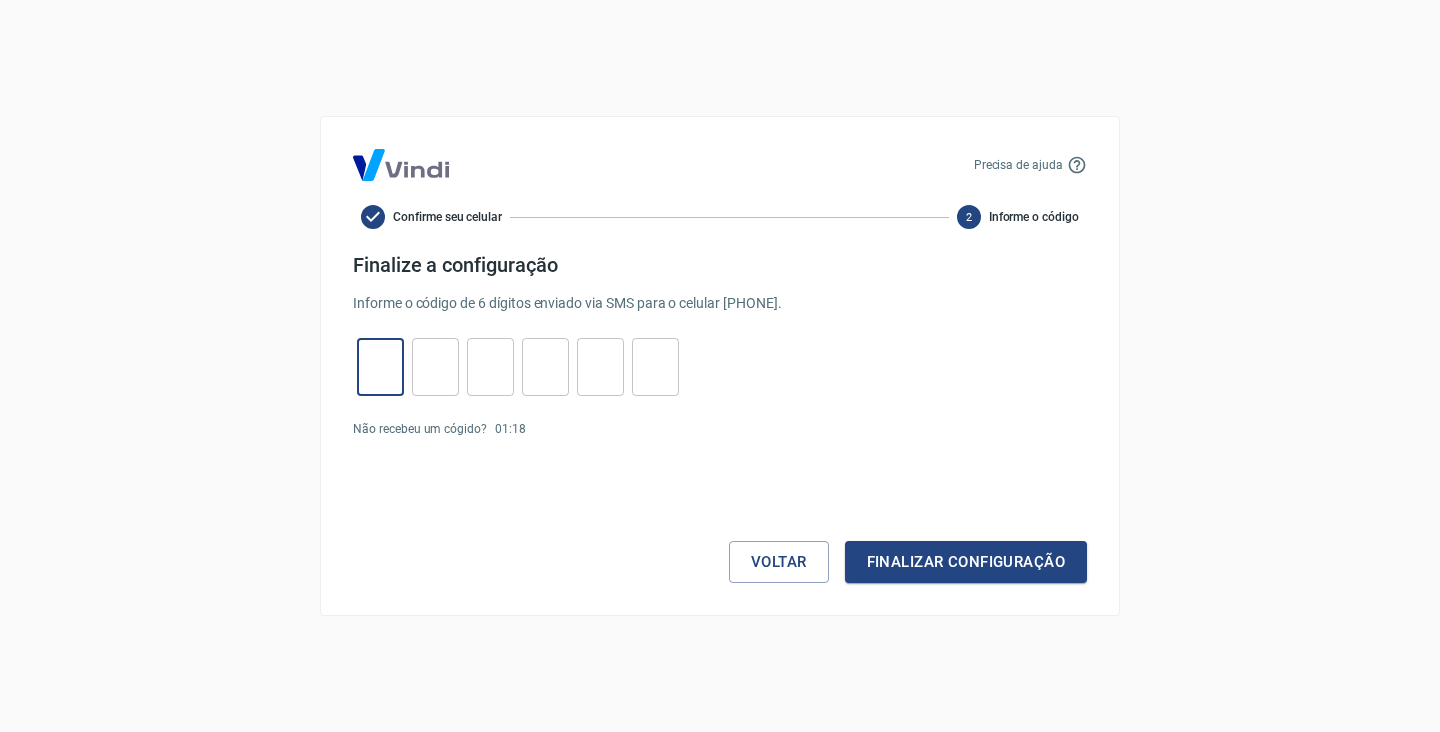 click at bounding box center (380, 367) 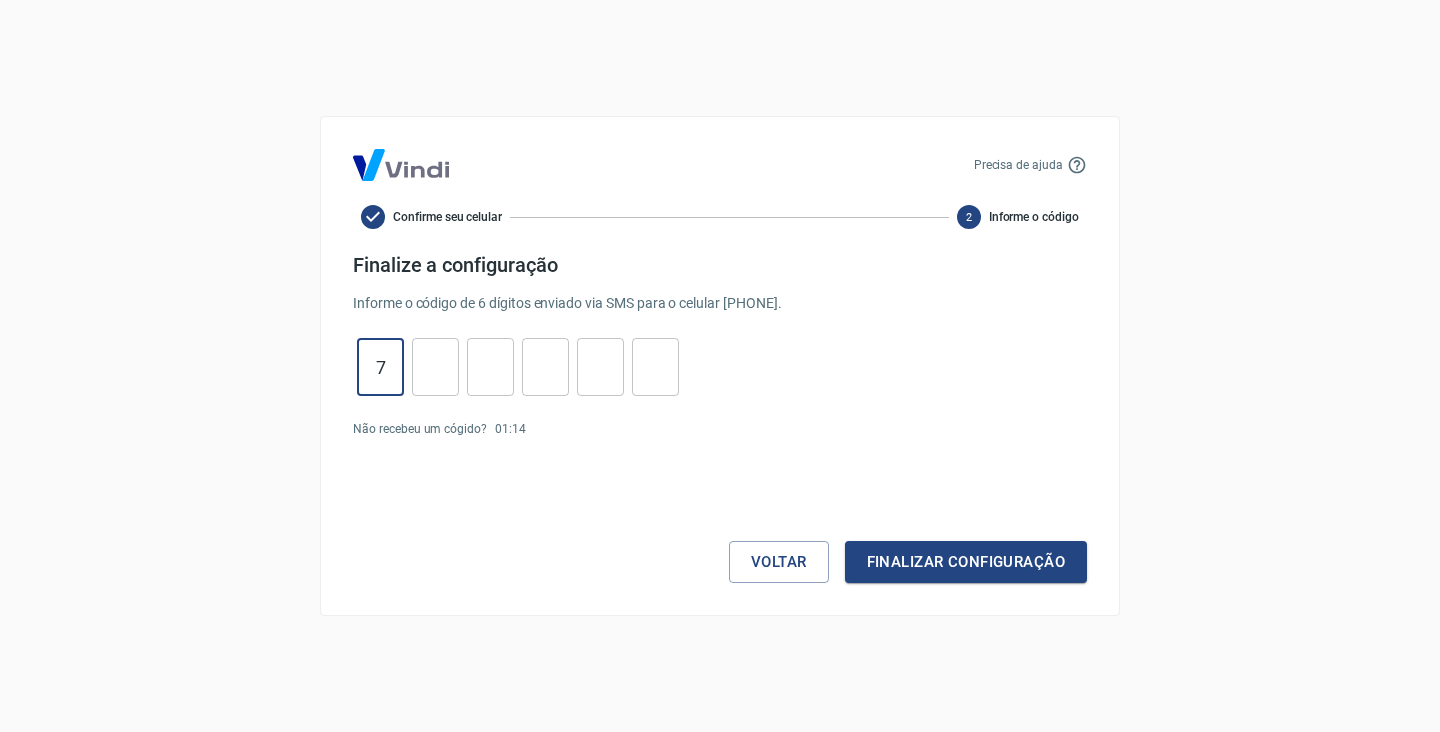 type on "7" 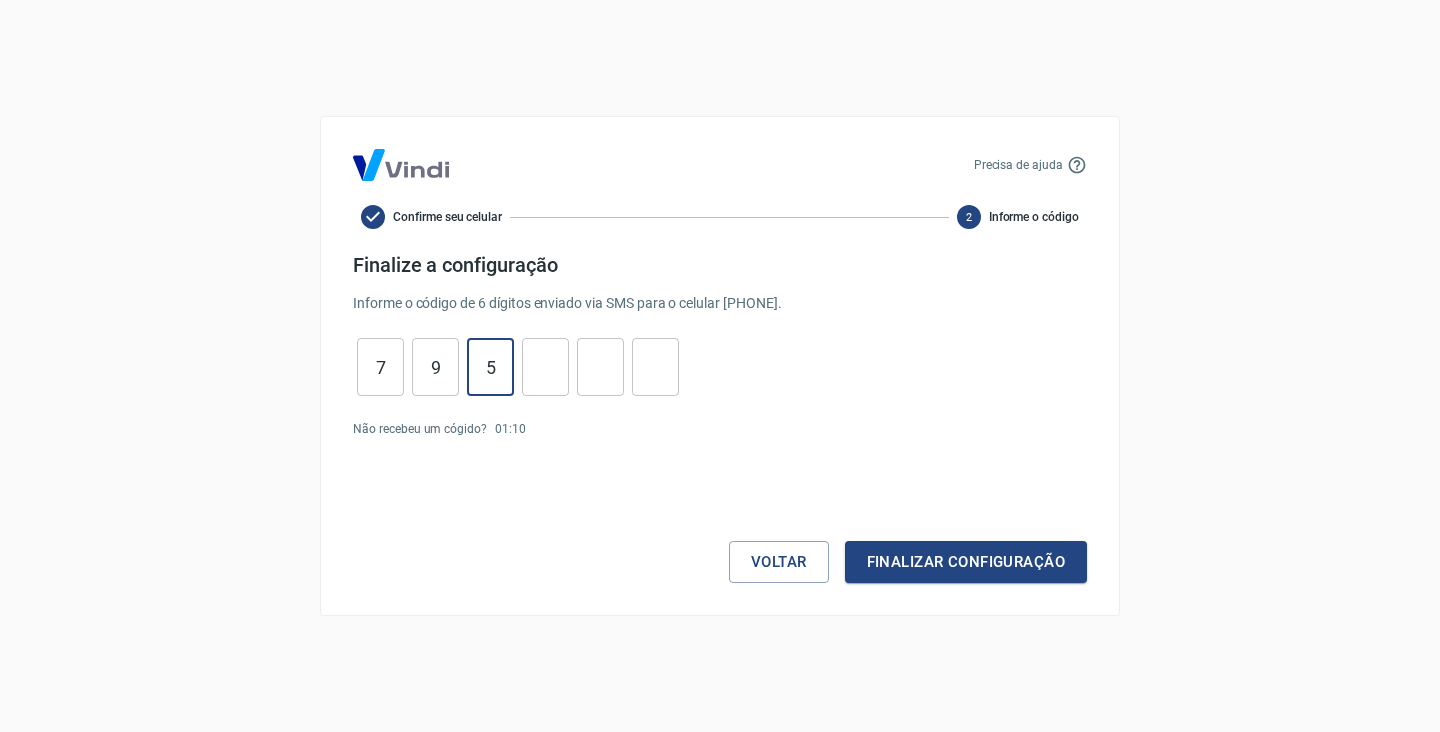 type on "5" 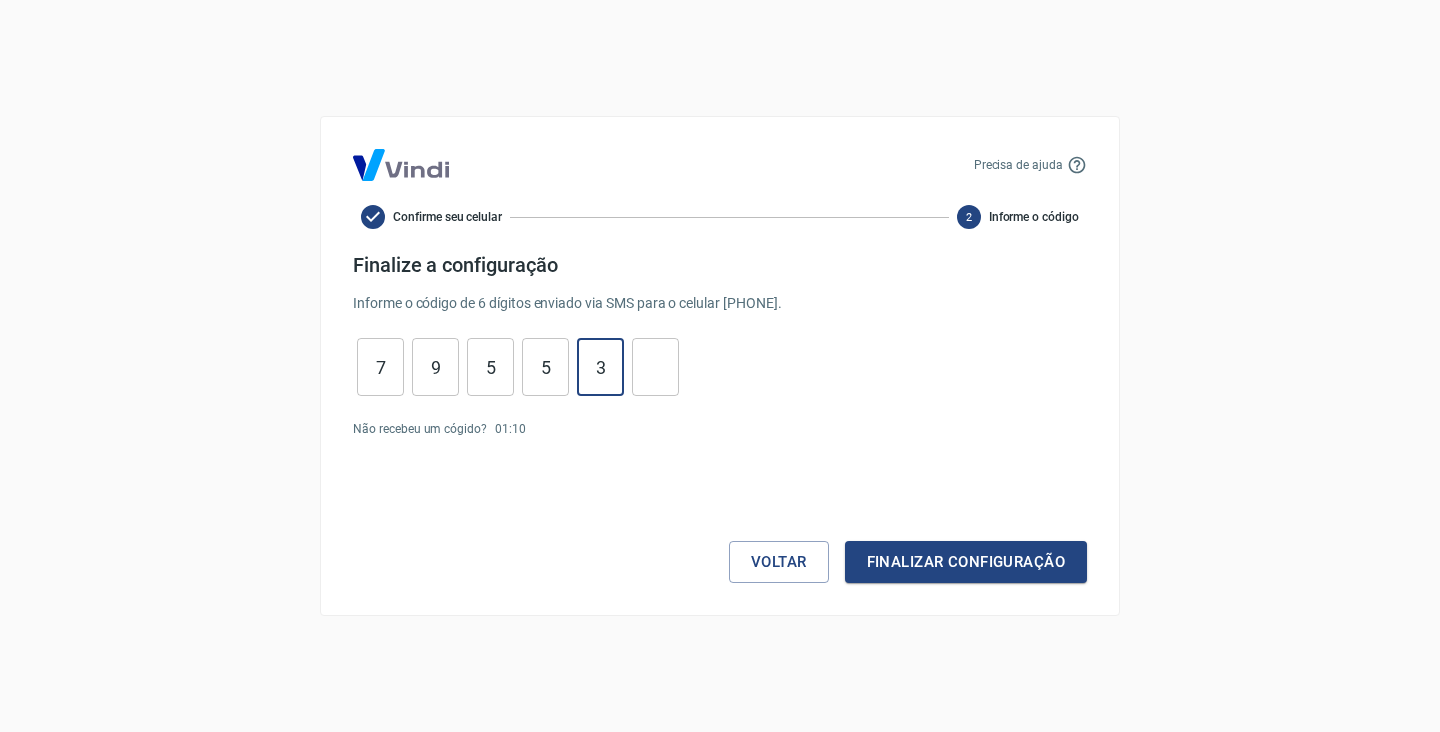 type on "3" 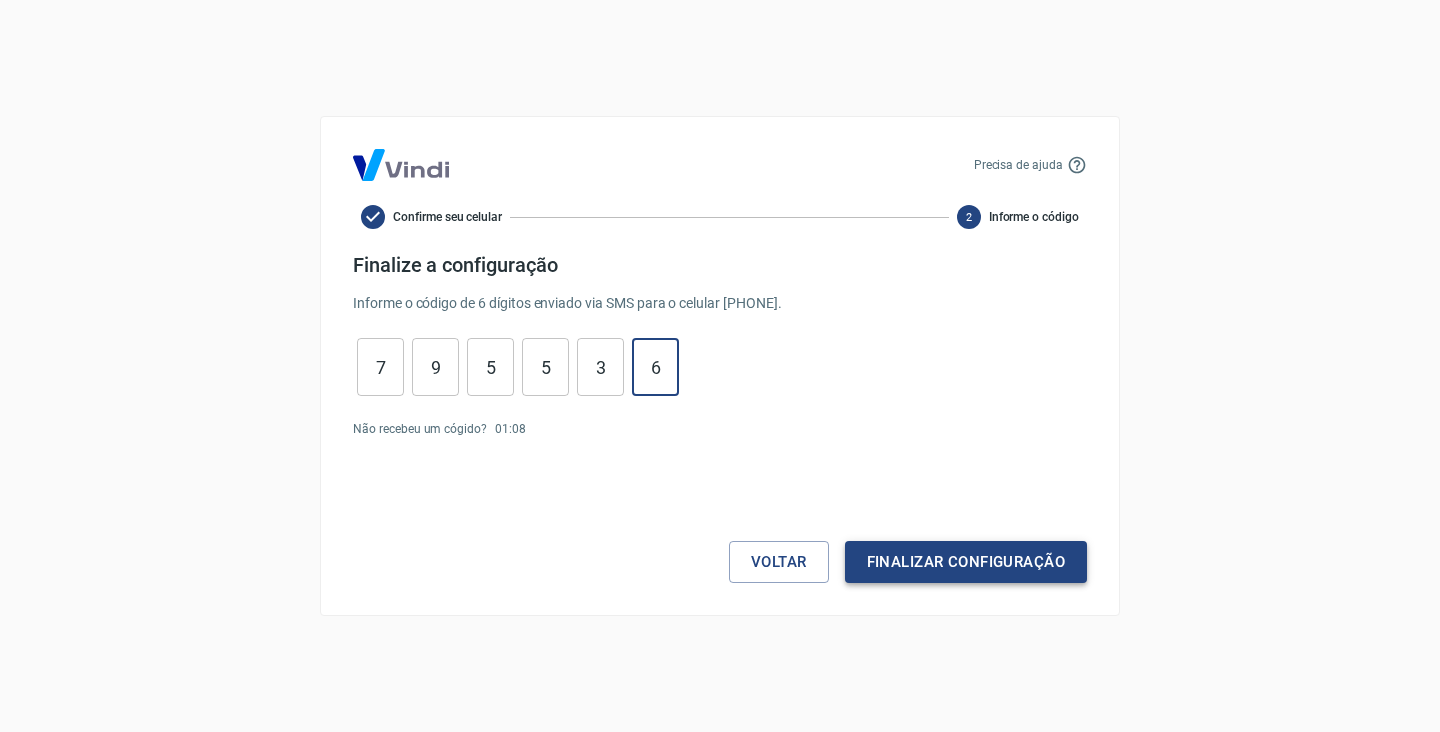 type on "6" 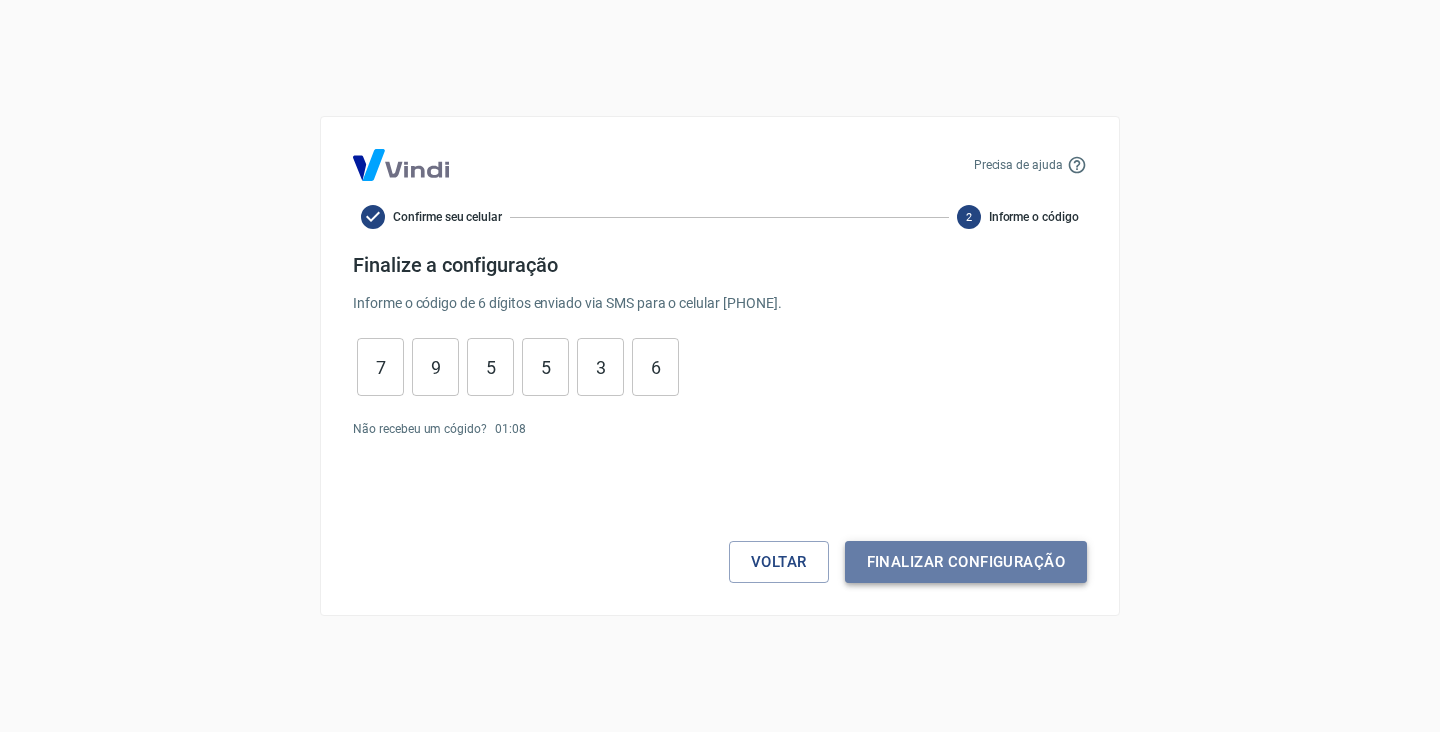 click on "Finalizar configuração" at bounding box center (966, 562) 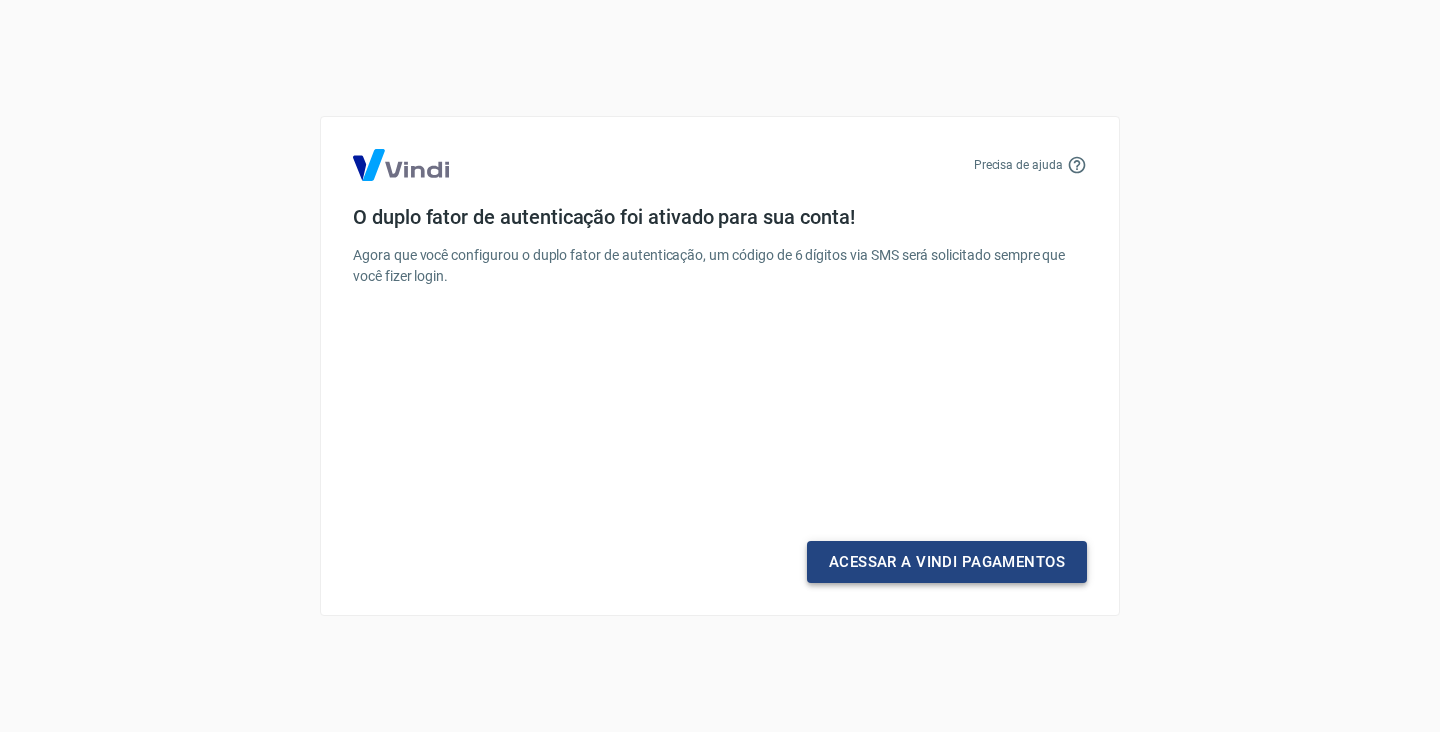 click on "Acessar a Vindi Pagamentos" at bounding box center [947, 562] 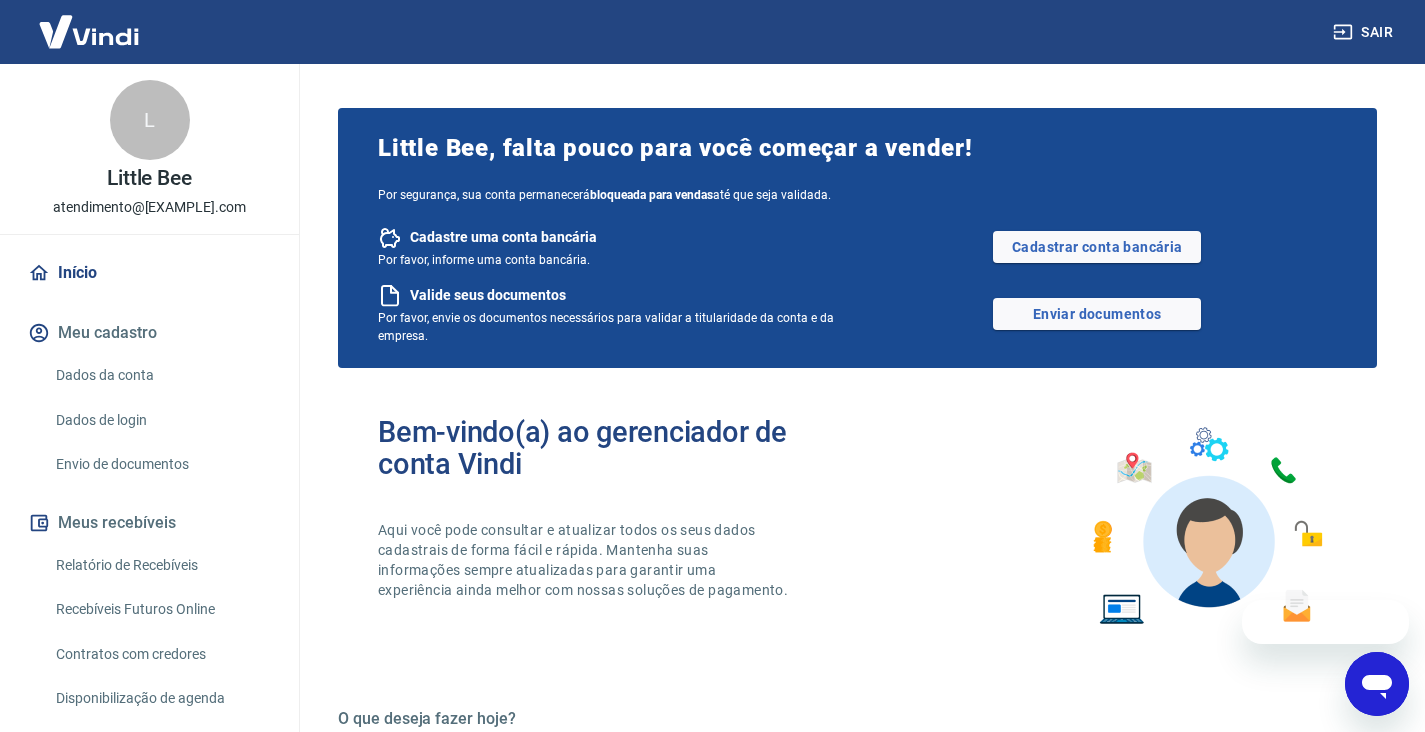 scroll, scrollTop: 0, scrollLeft: 0, axis: both 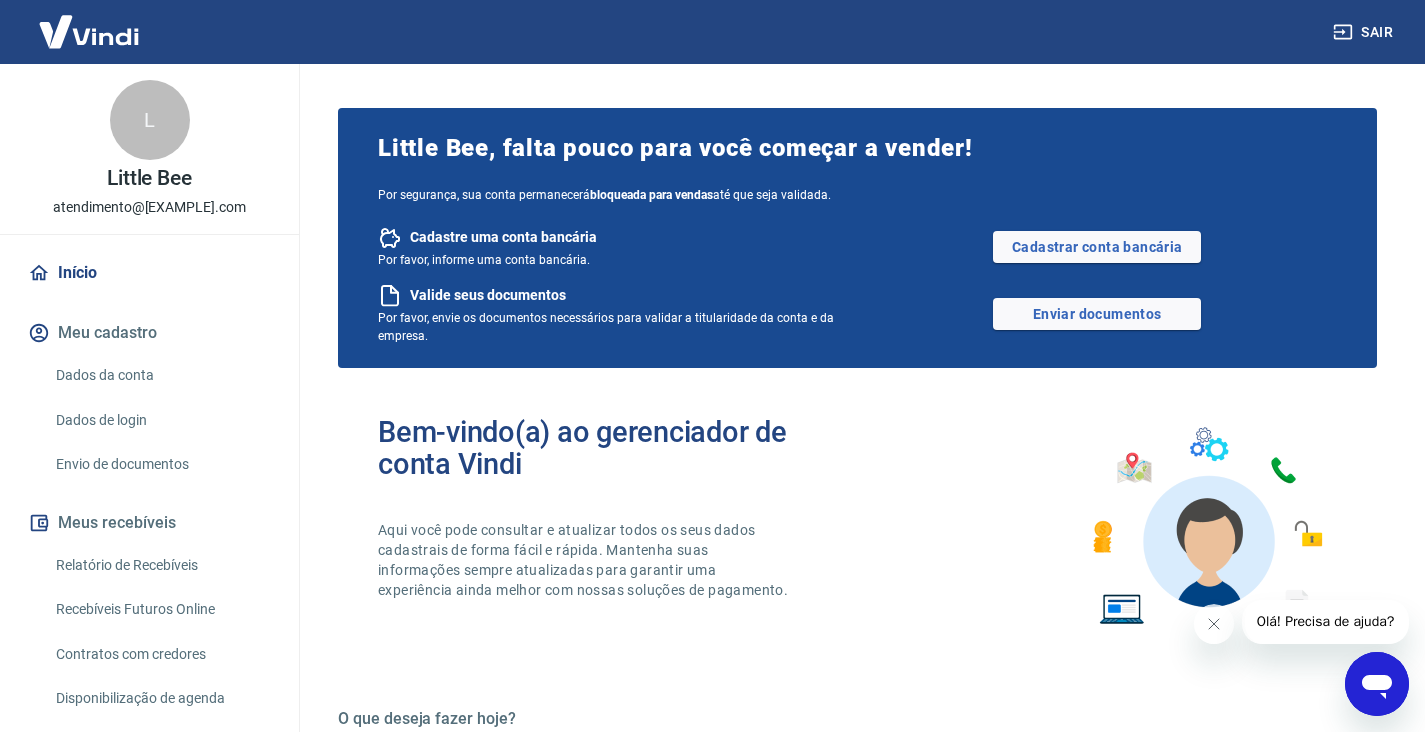 click on "Dados da conta" at bounding box center [161, 375] 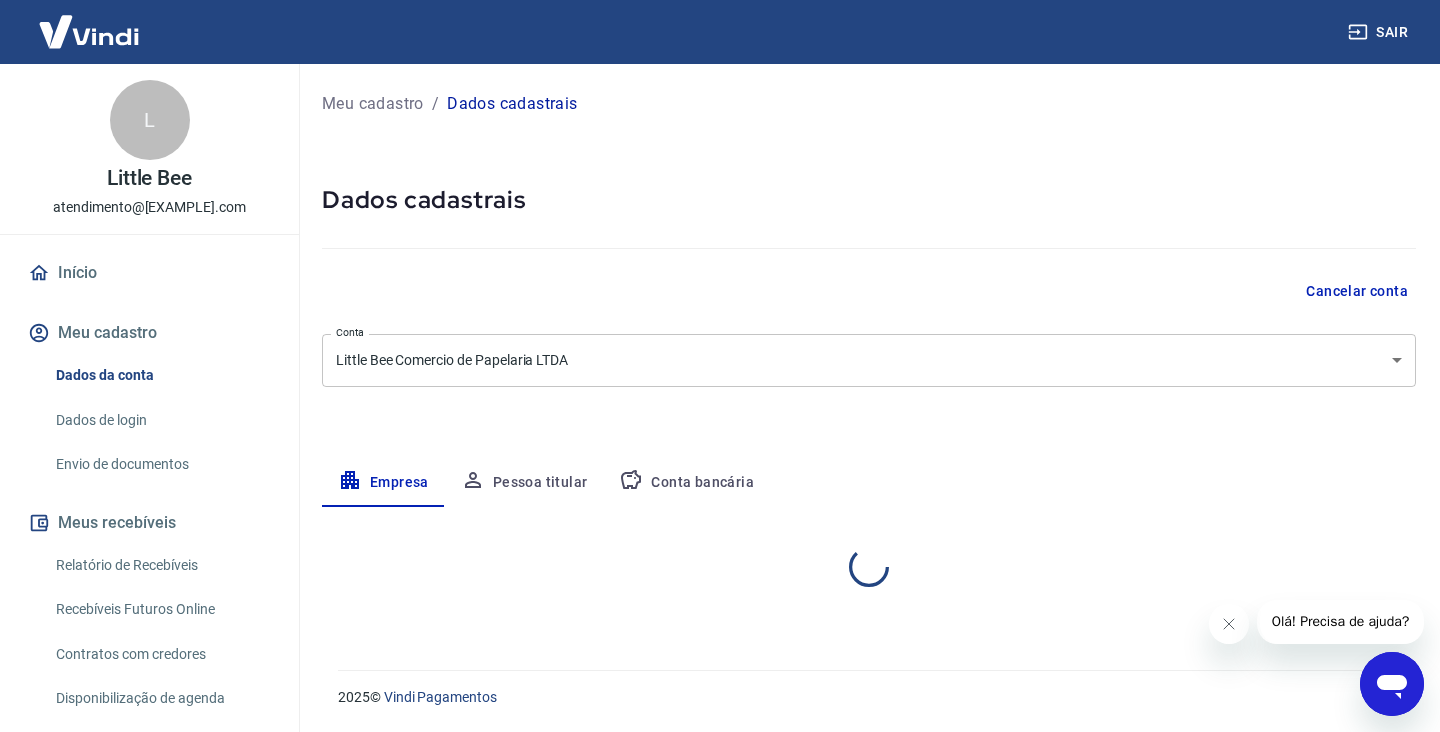 select on "CE" 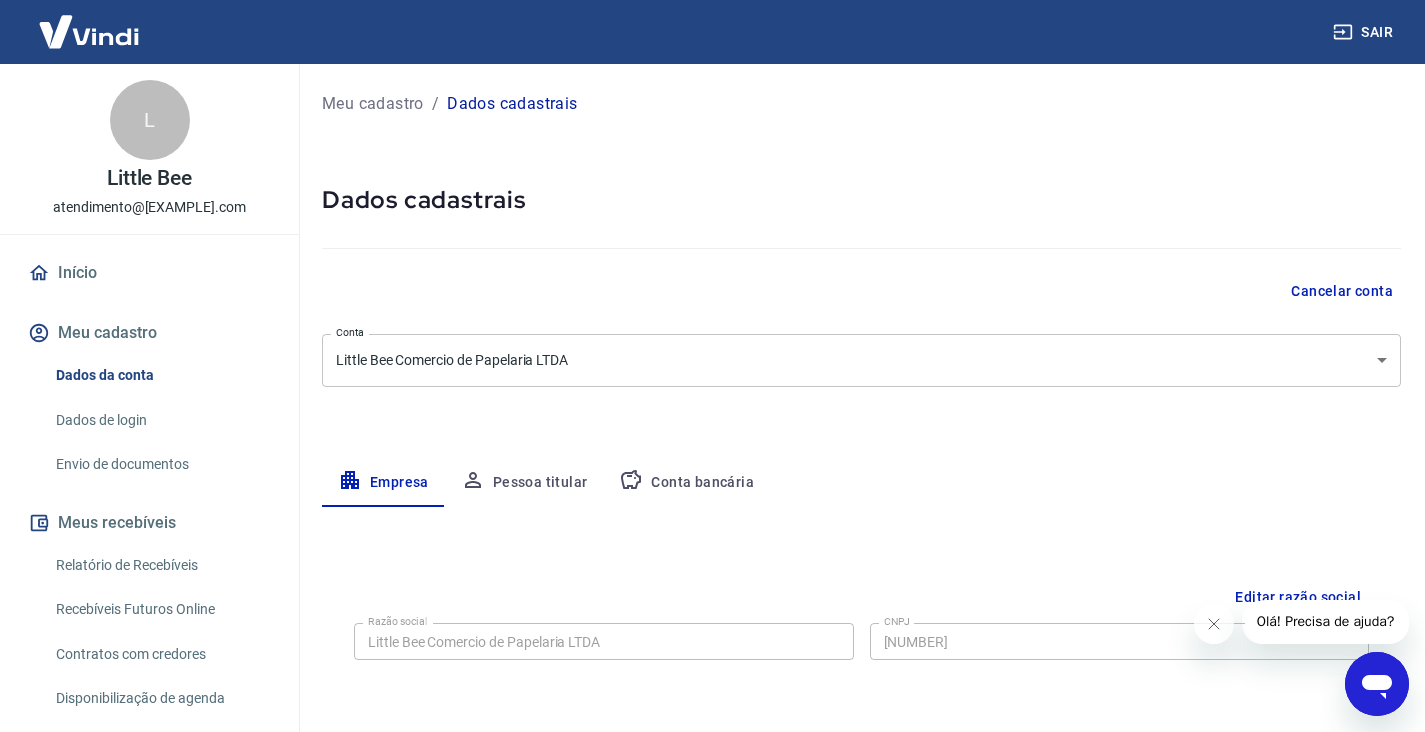 scroll, scrollTop: 0, scrollLeft: 0, axis: both 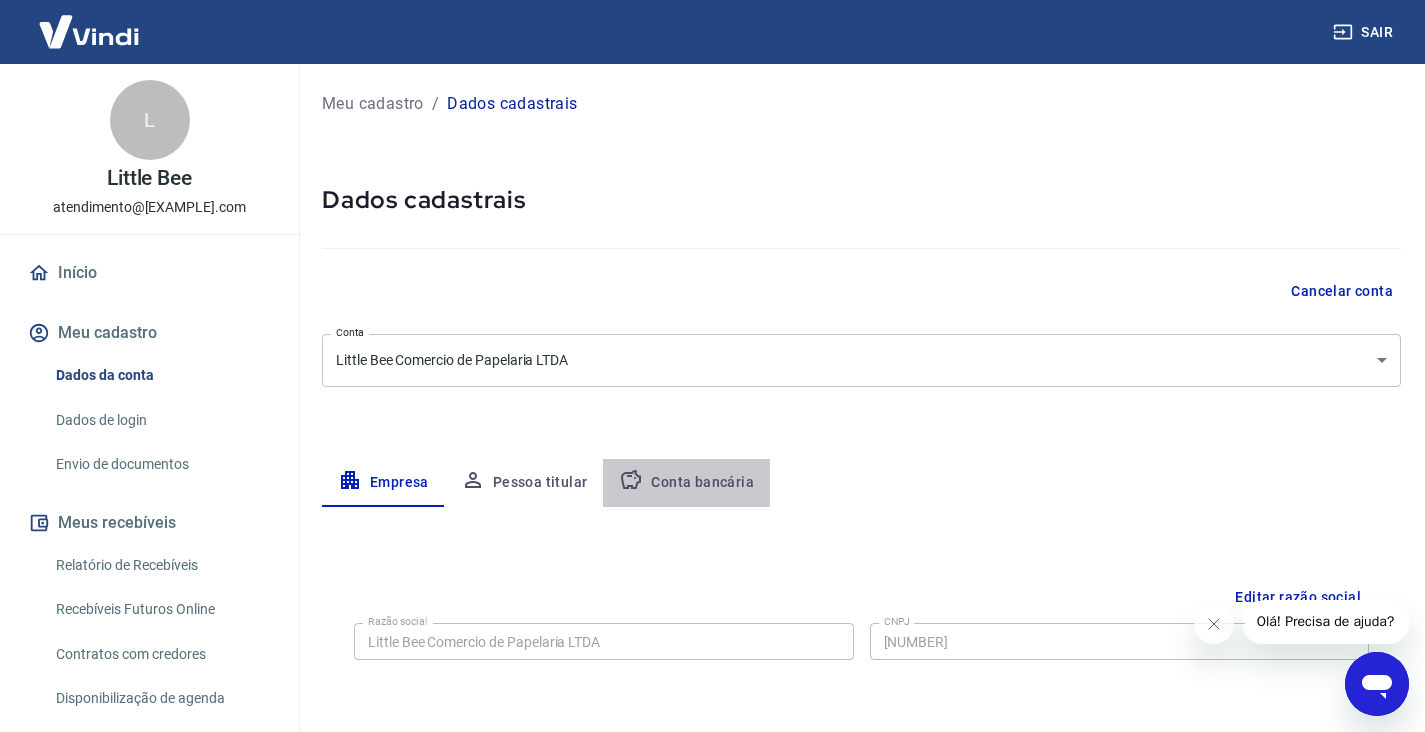 click on "Conta bancária" at bounding box center [686, 483] 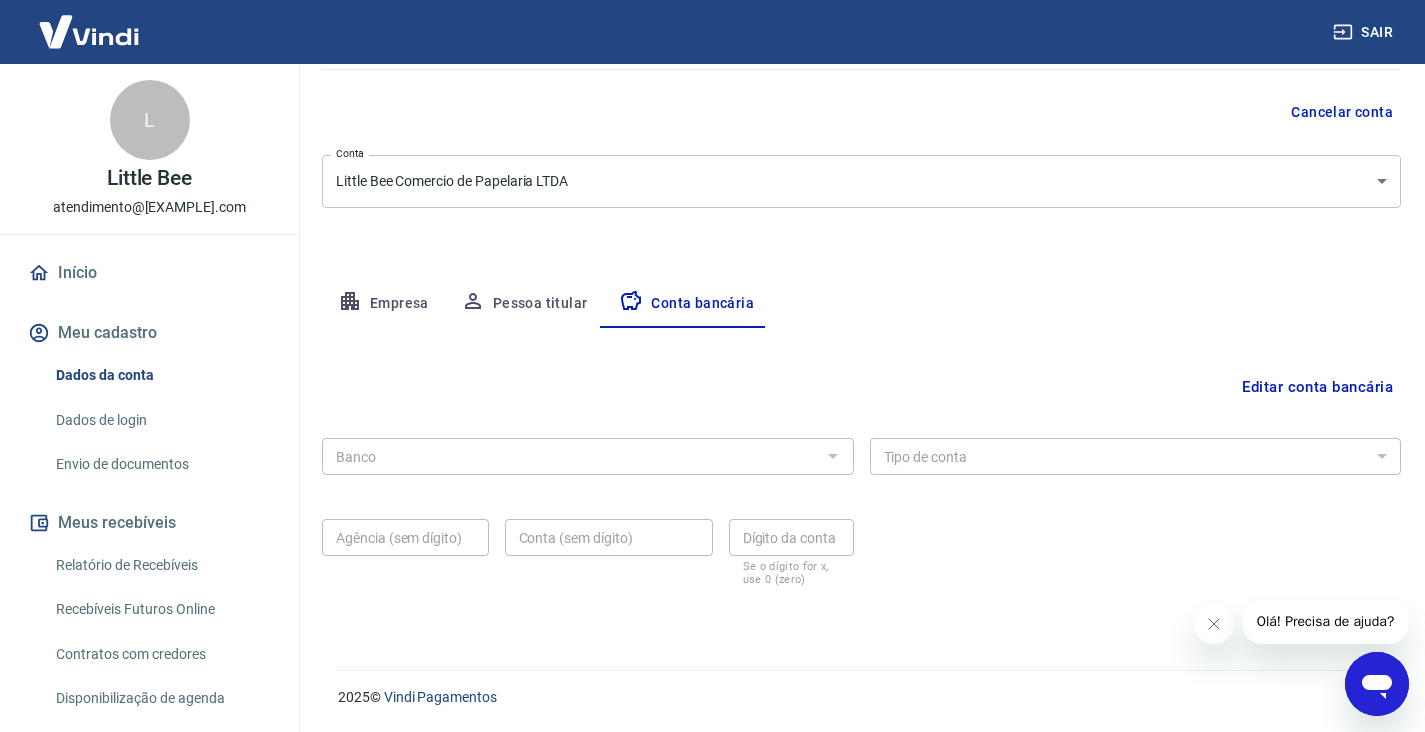 scroll, scrollTop: 178, scrollLeft: 0, axis: vertical 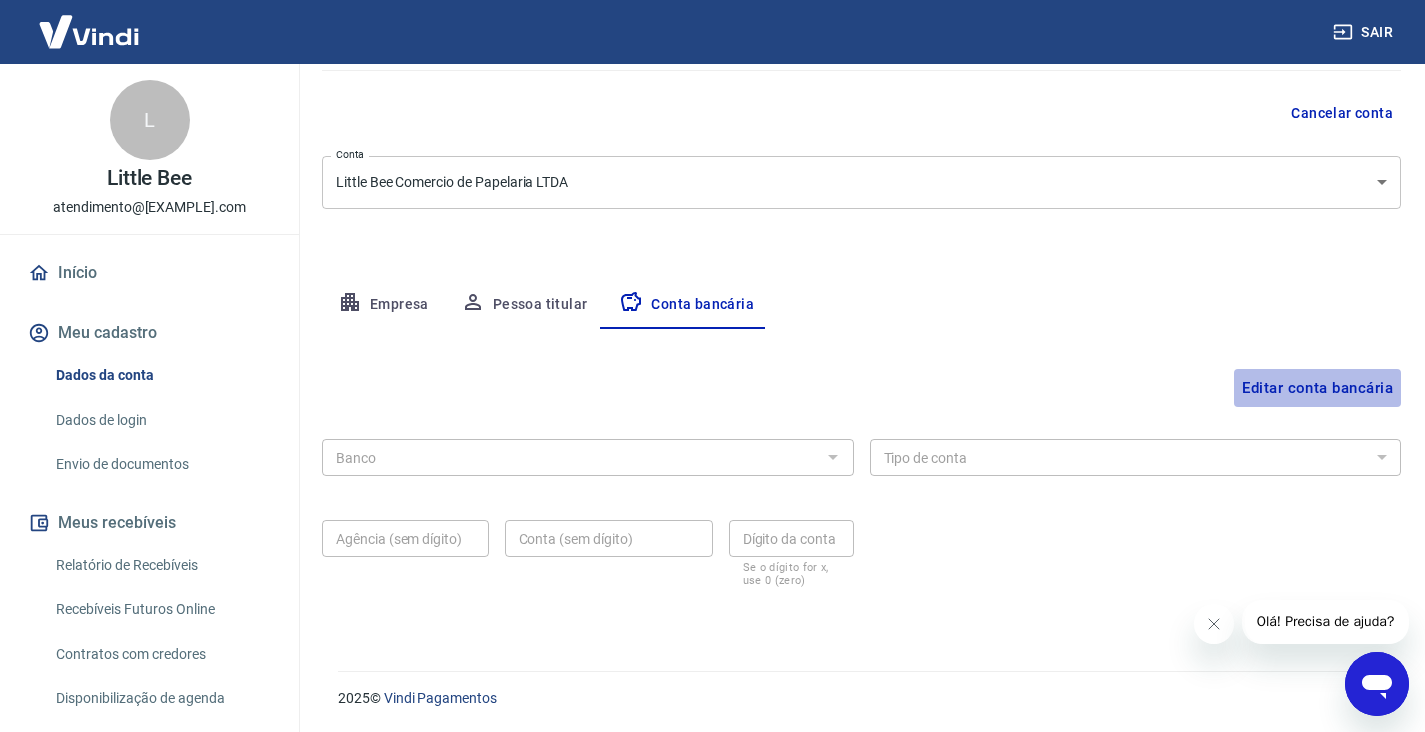 click on "Editar conta bancária" at bounding box center [1317, 388] 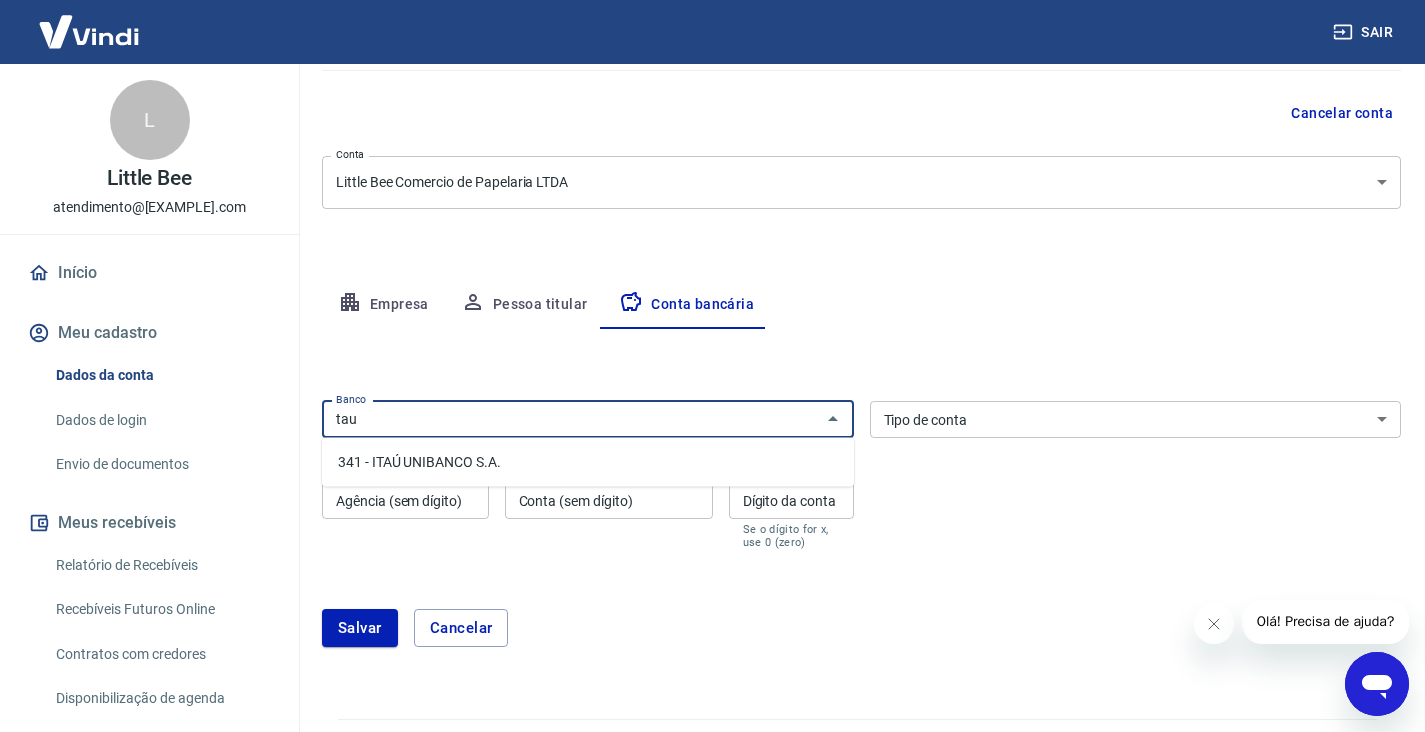 click on "341 - ITAÚ UNIBANCO S.A." at bounding box center [588, 462] 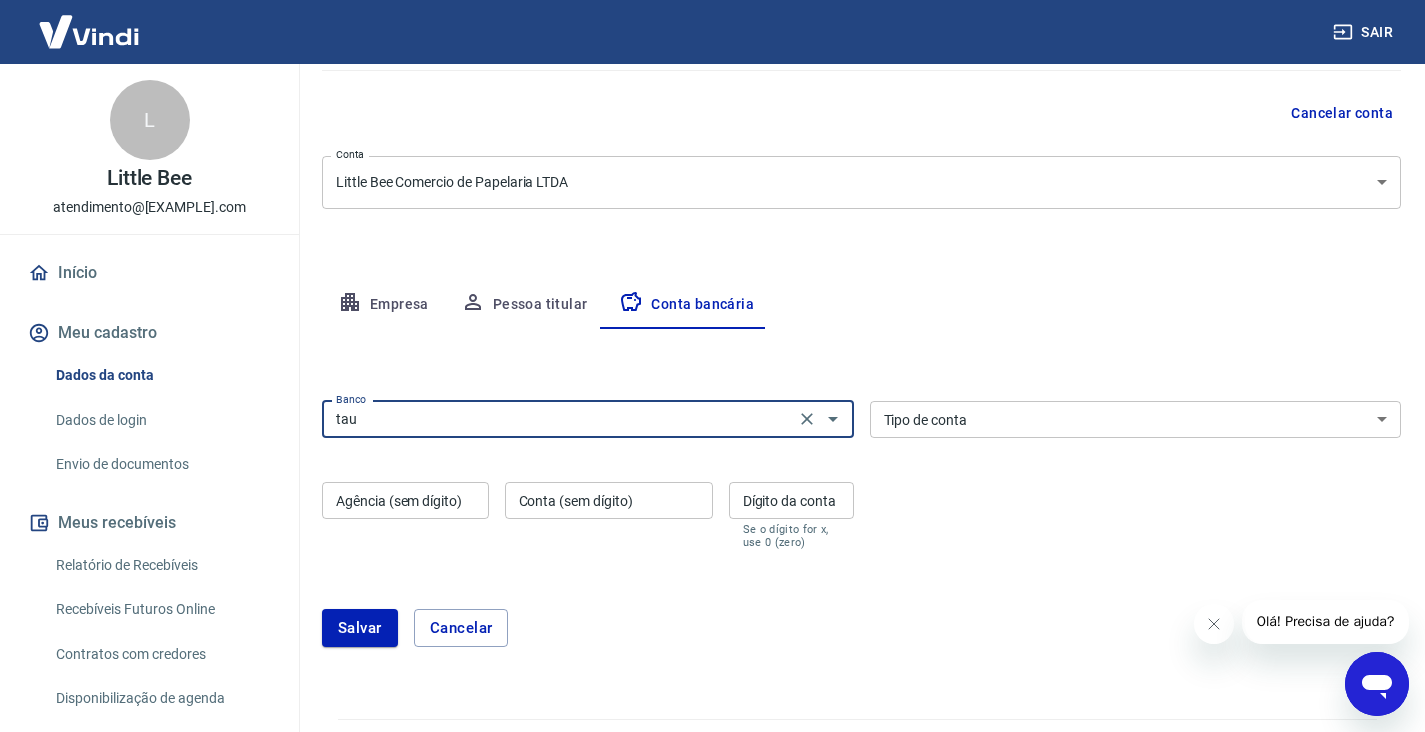 type on "341 - ITAÚ UNIBANCO S.A." 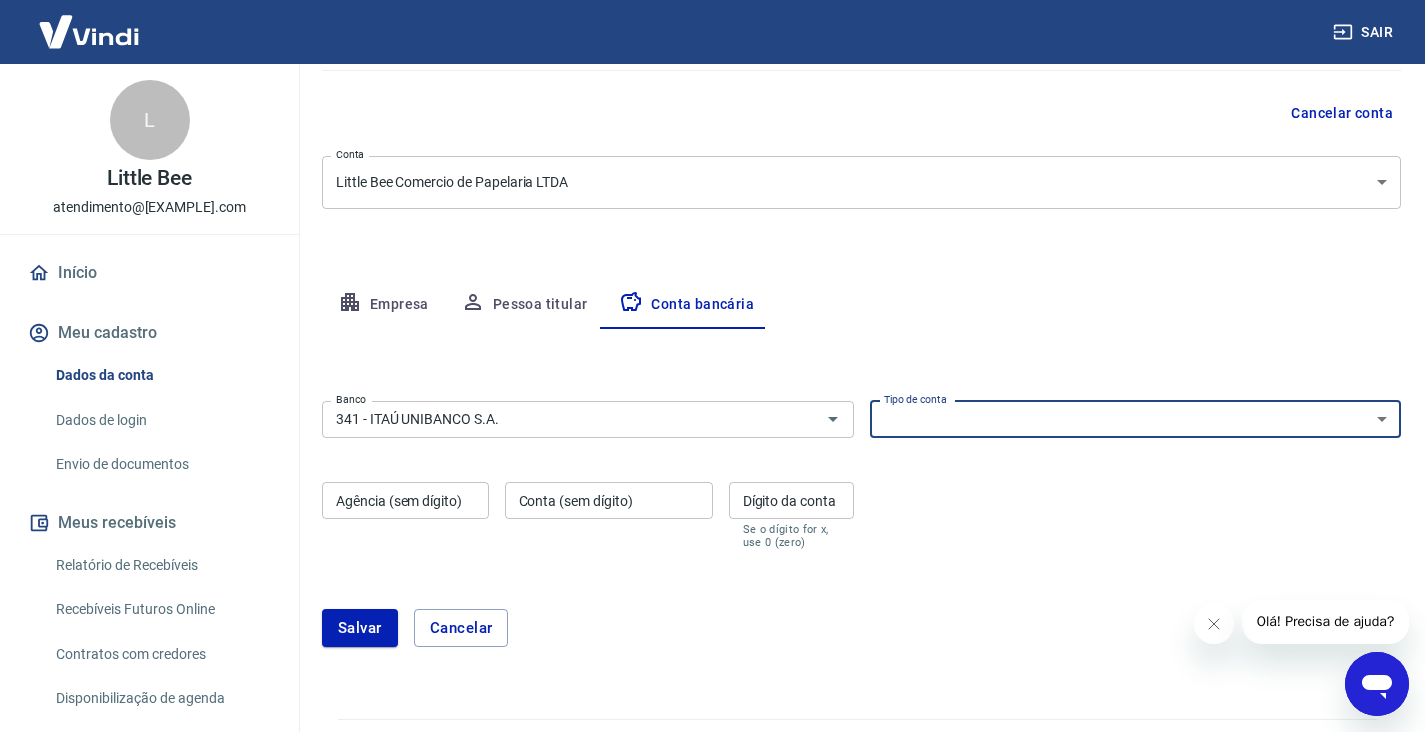 select on "1" 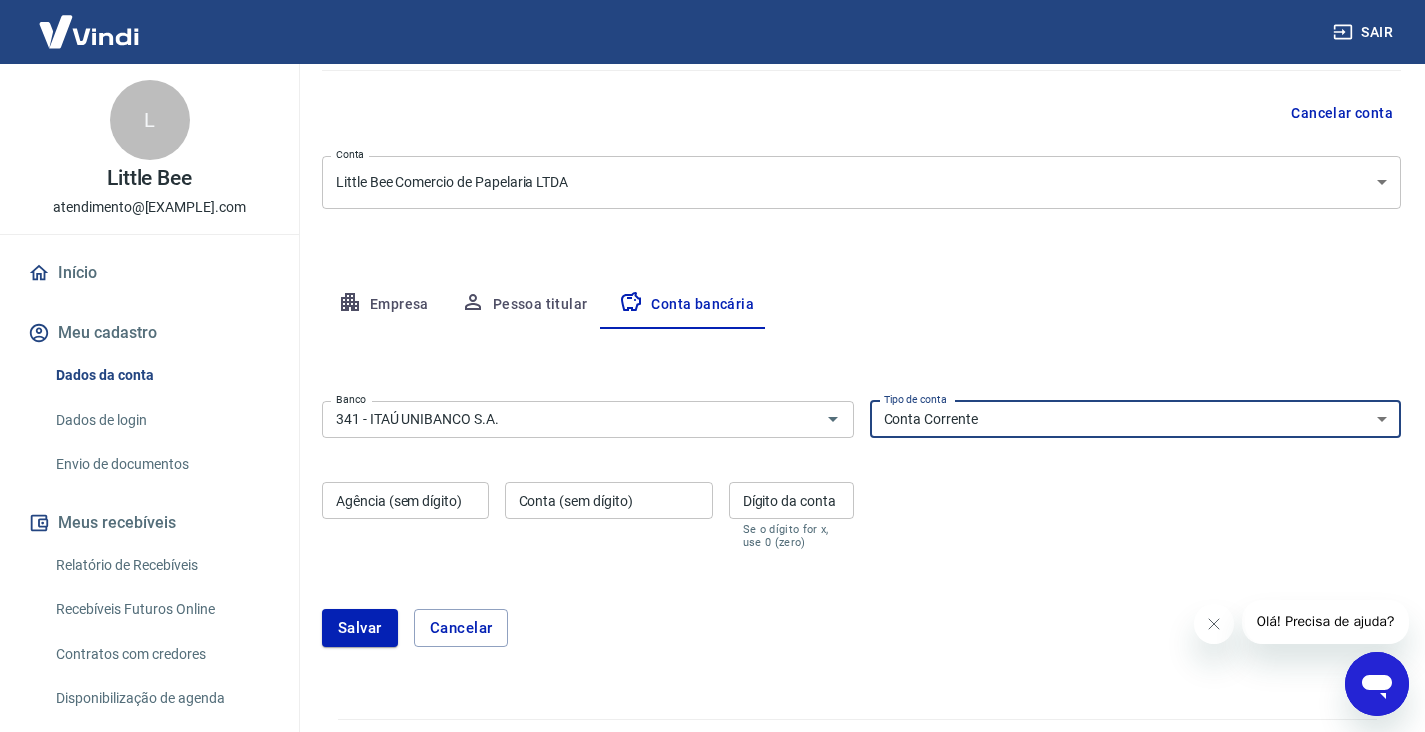 click on "Agência (sem dígito)" at bounding box center (405, 500) 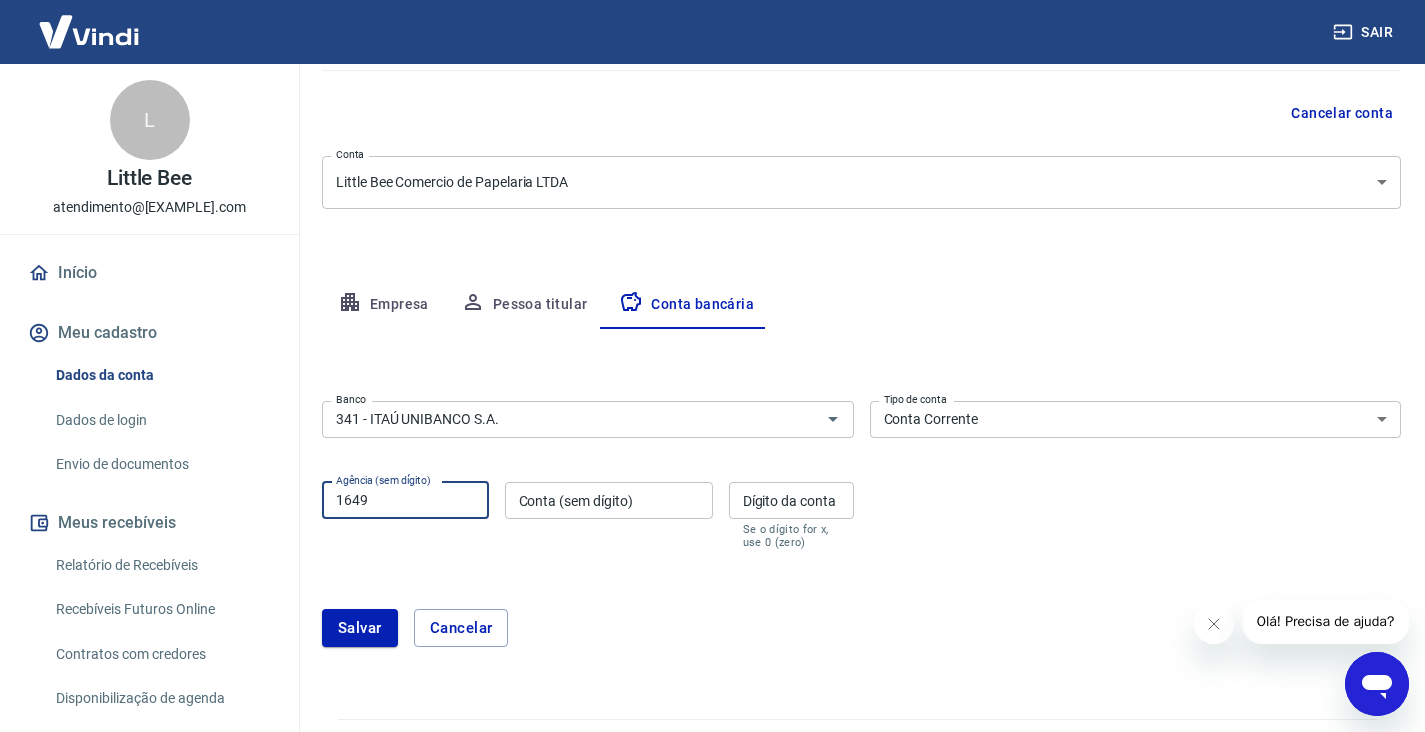 type on "[NUMBER]" 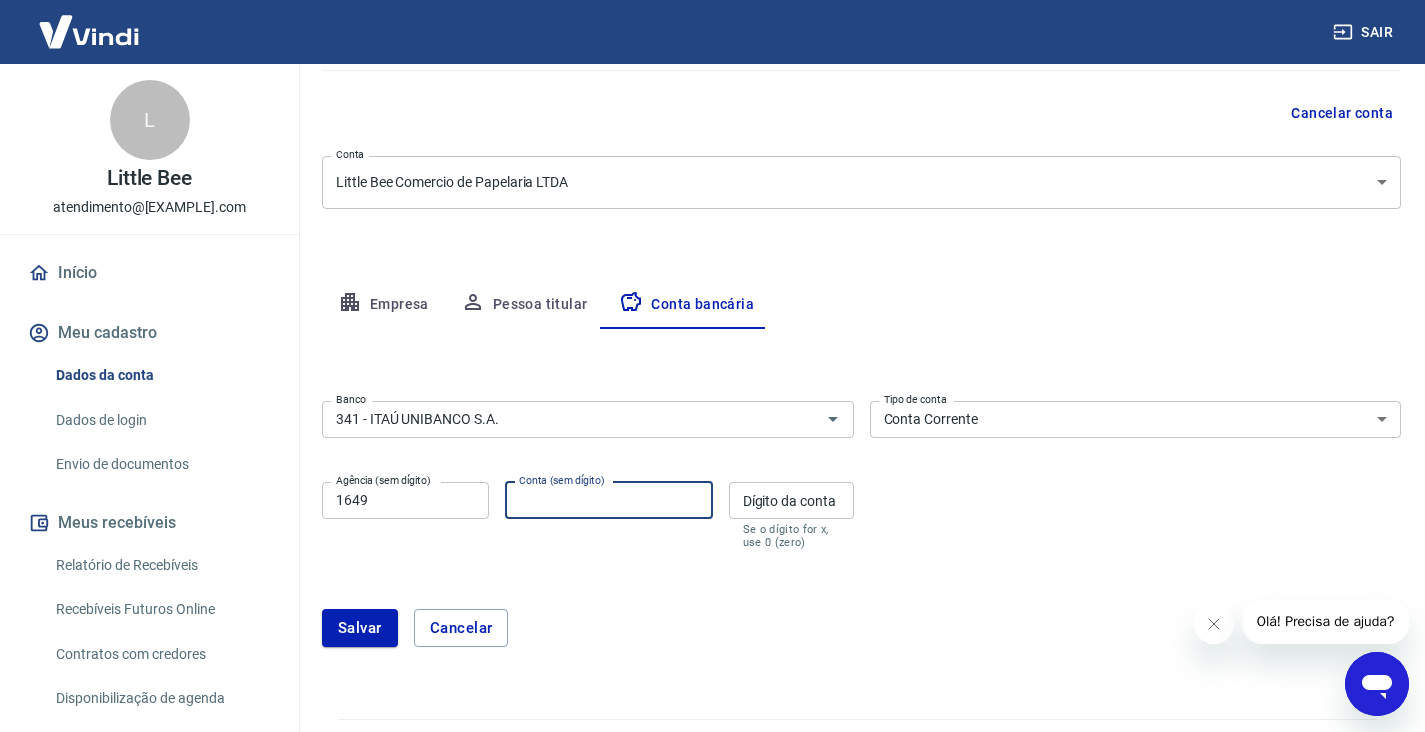 click on "Conta (sem dígito)" at bounding box center (609, 500) 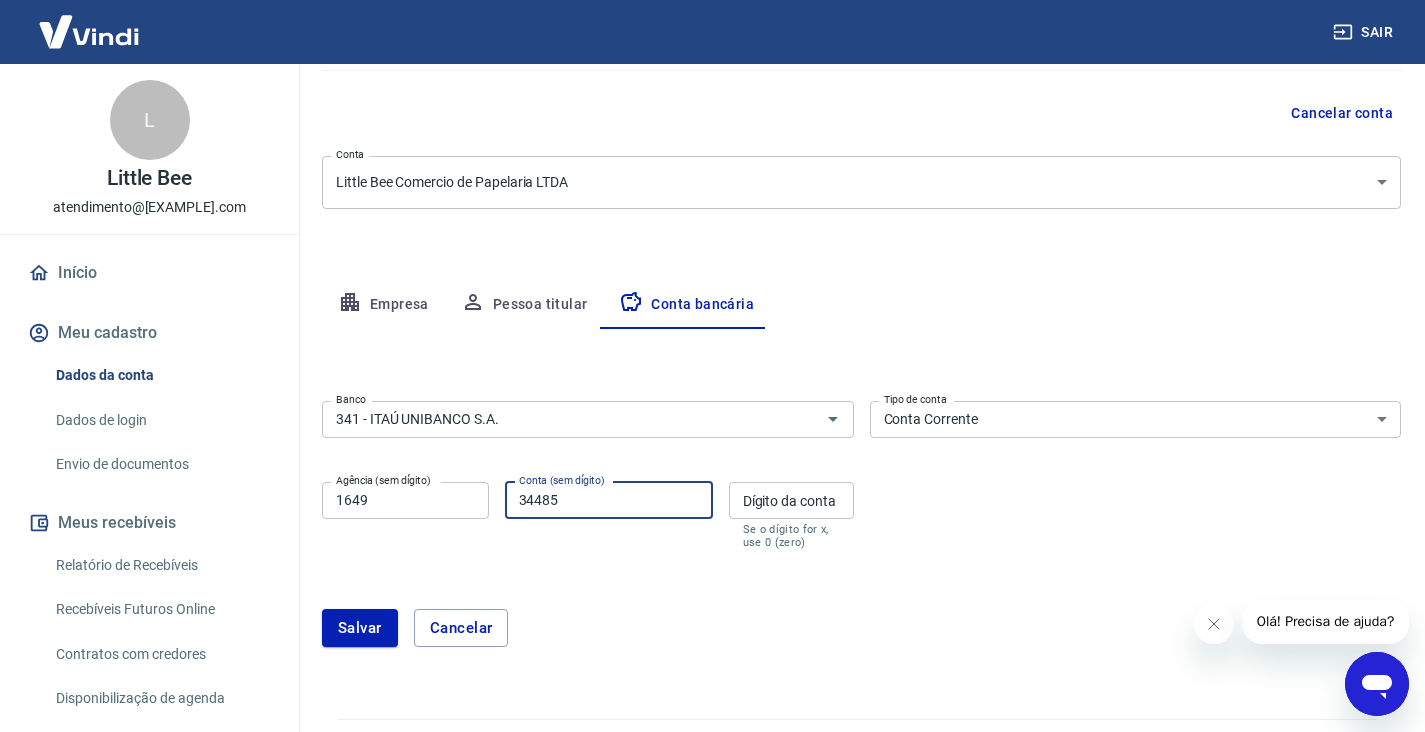 type on "[NUMBER]" 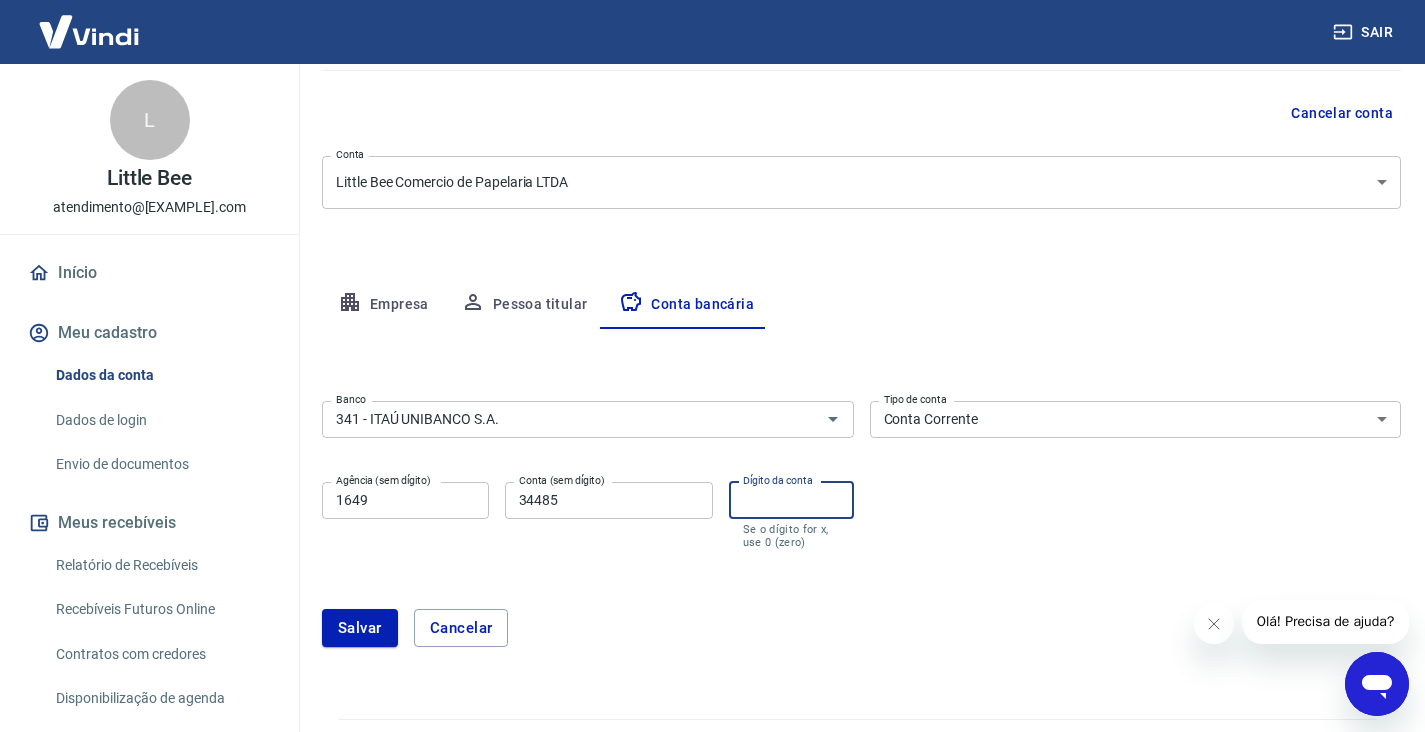 click on "Dígito da conta Dígito da conta Se o dígito for x, use 0 (zero)" at bounding box center [791, 515] 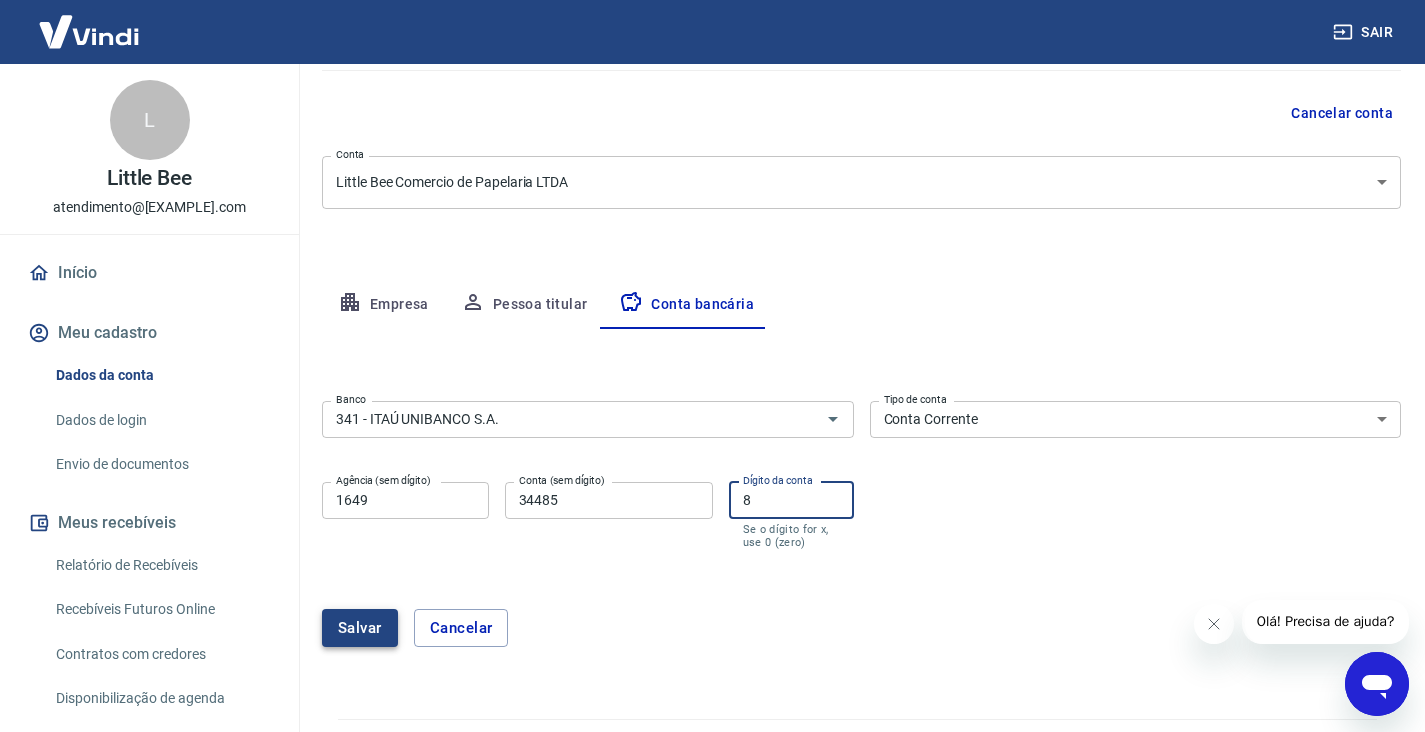 type on "8" 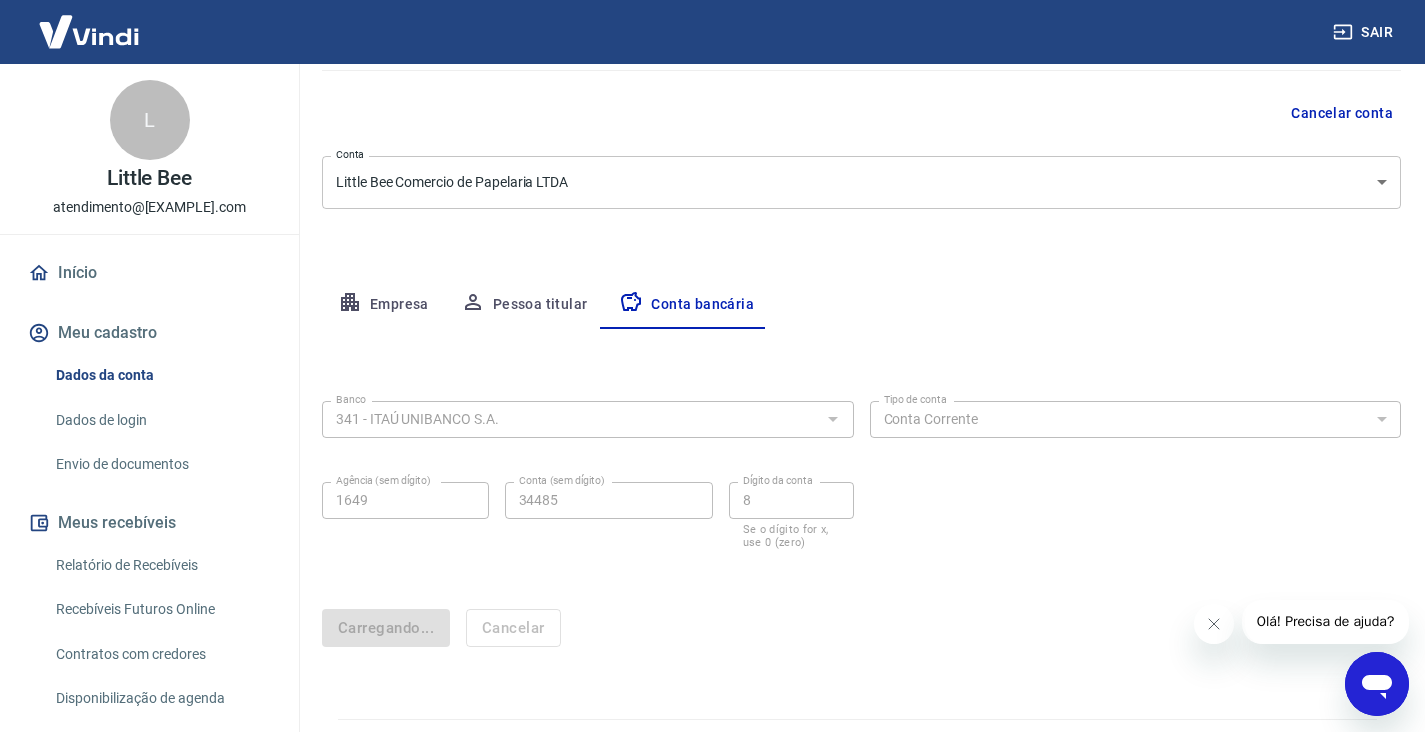 scroll, scrollTop: 0, scrollLeft: 0, axis: both 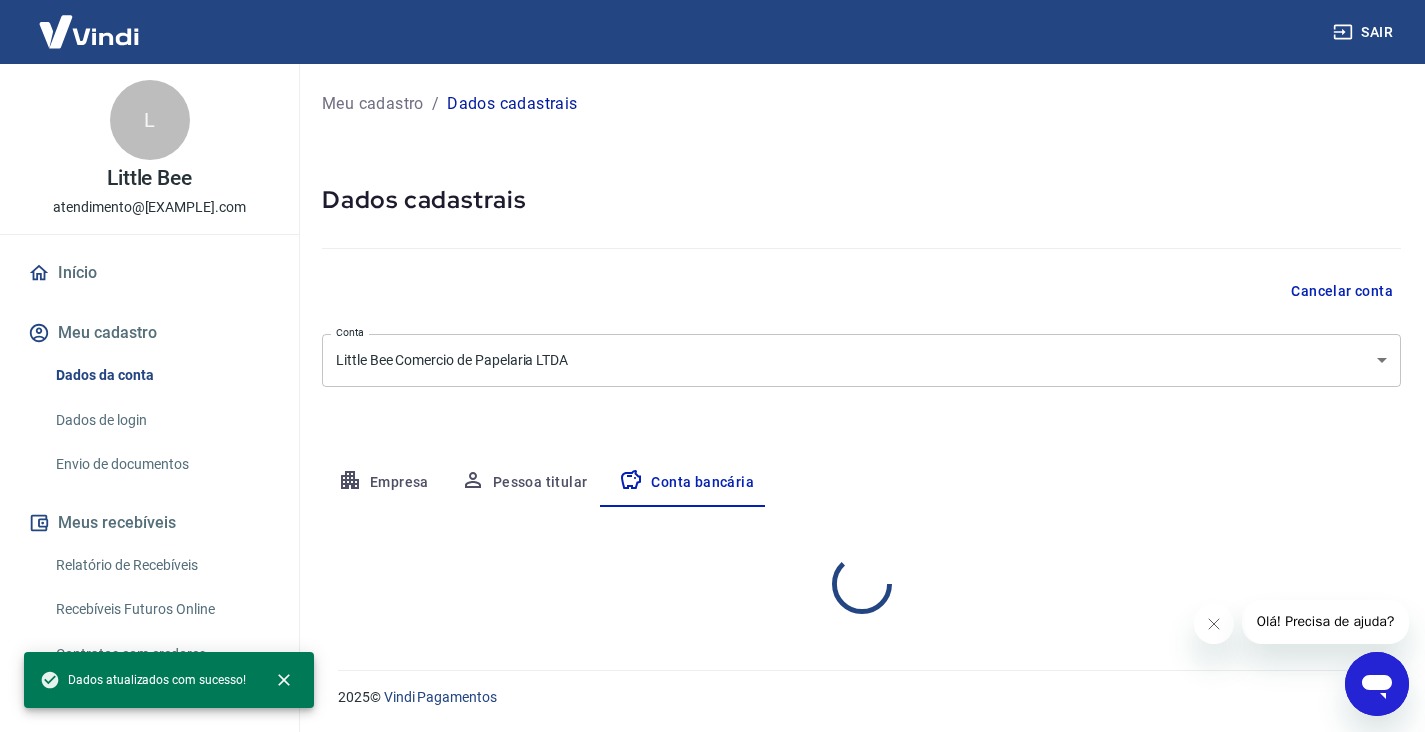 select on "1" 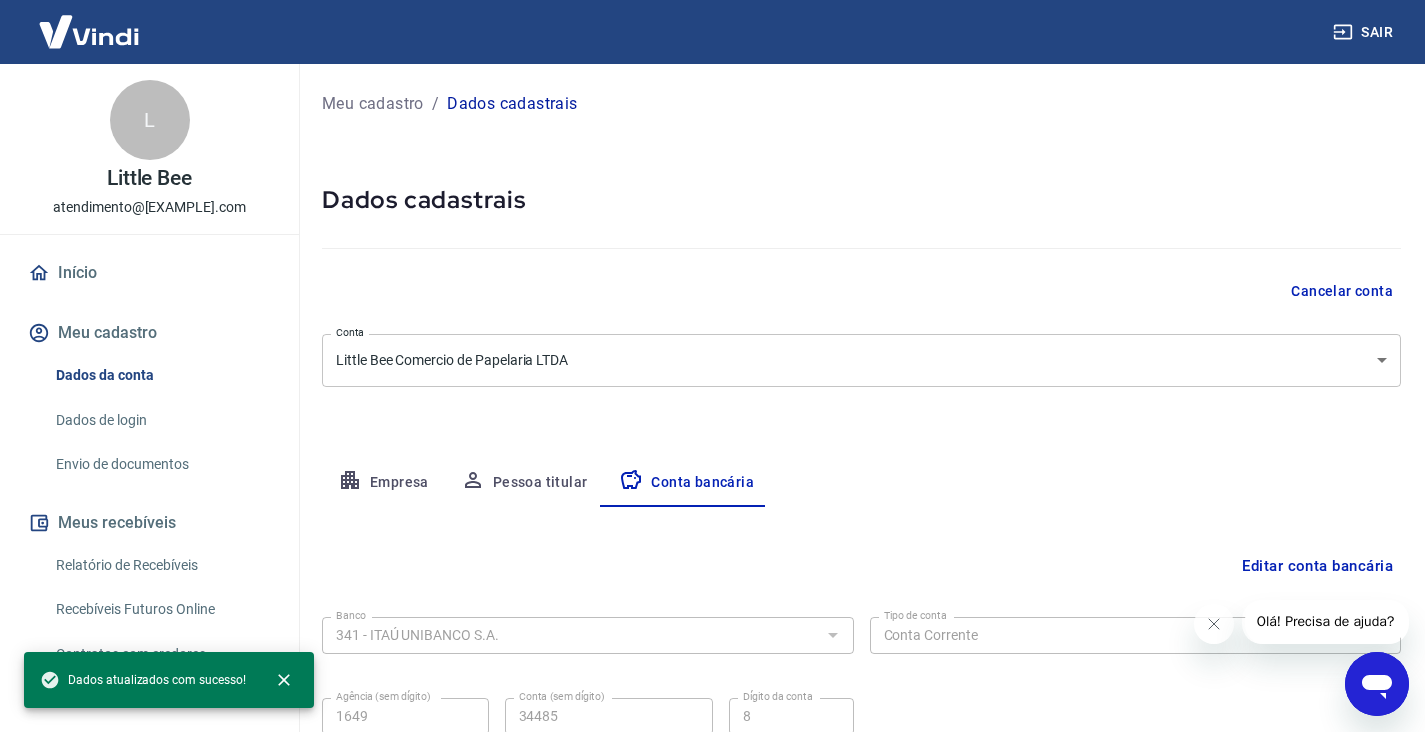 scroll, scrollTop: 0, scrollLeft: 0, axis: both 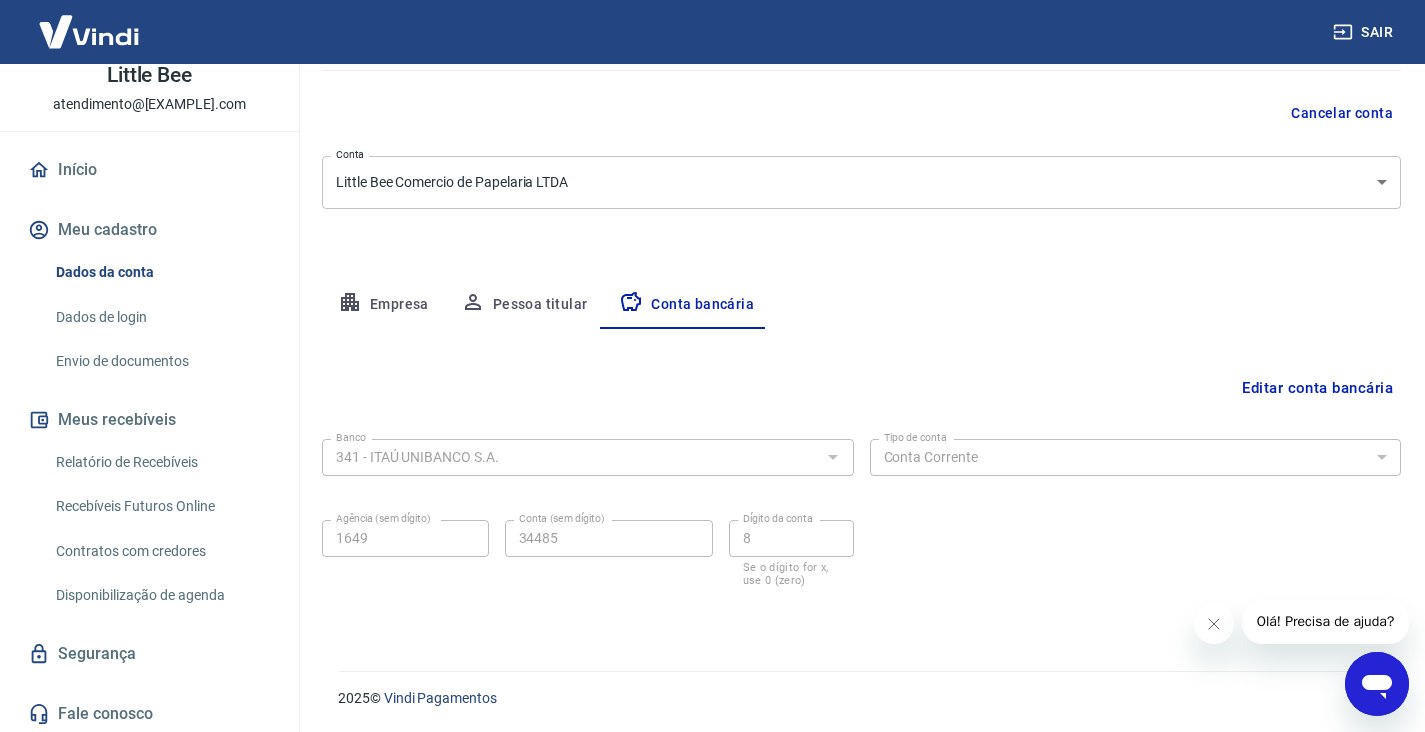click on "Envio de documentos" at bounding box center (161, 361) 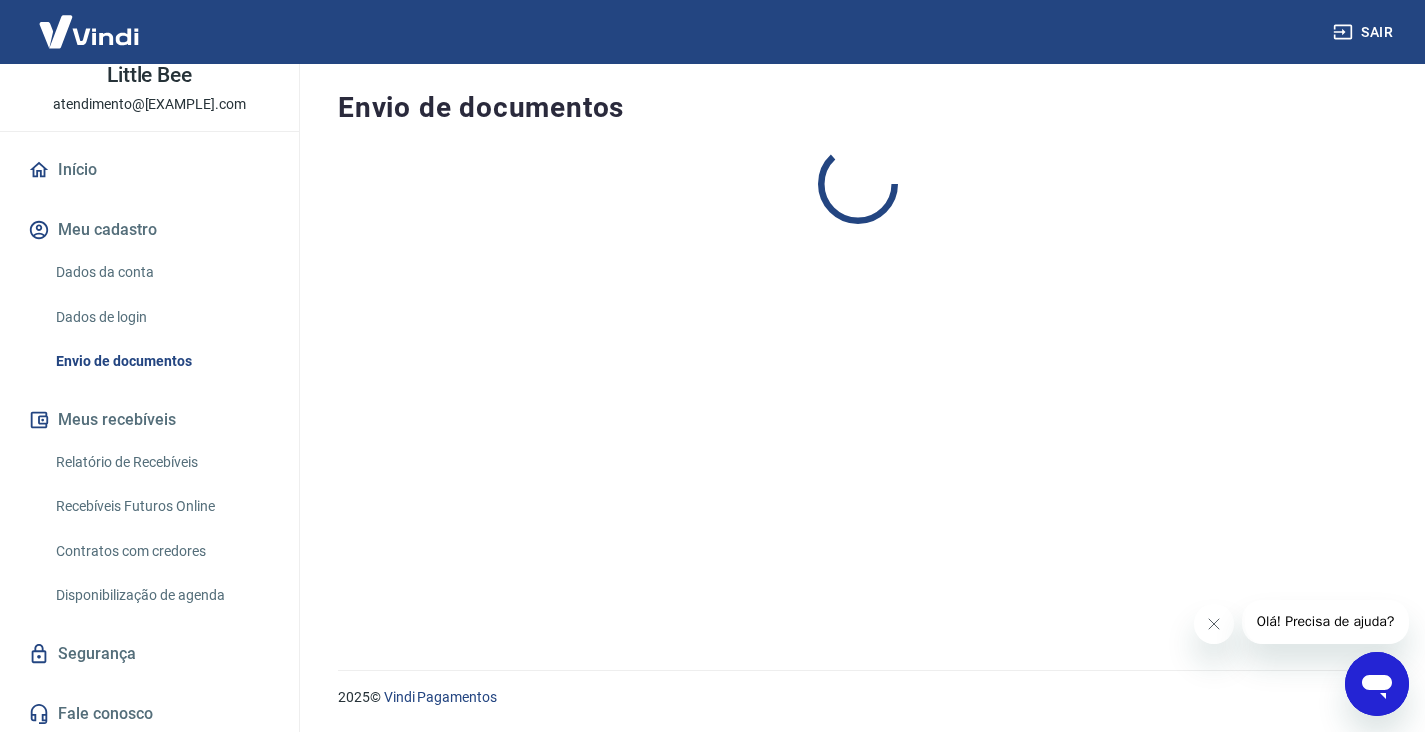 scroll, scrollTop: 0, scrollLeft: 0, axis: both 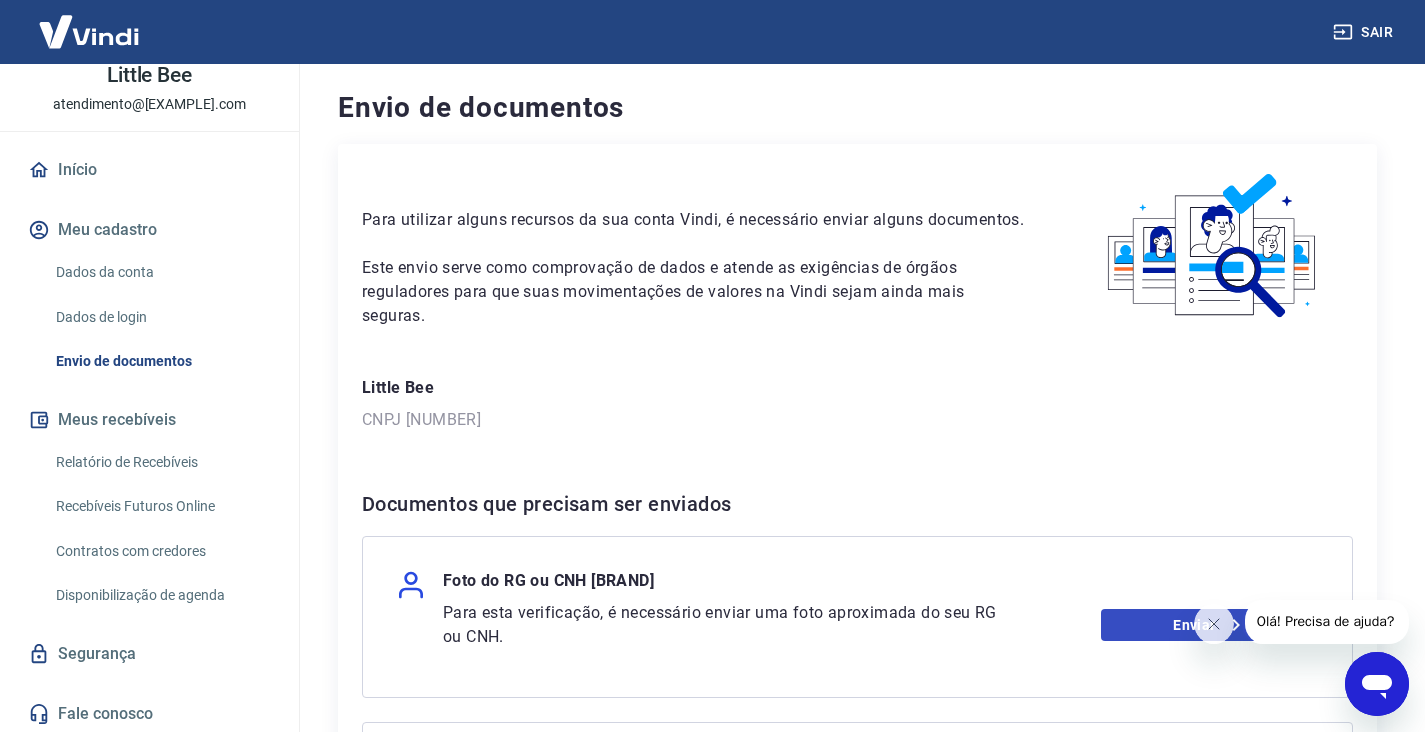click on "Enviar" at bounding box center [1210, 625] 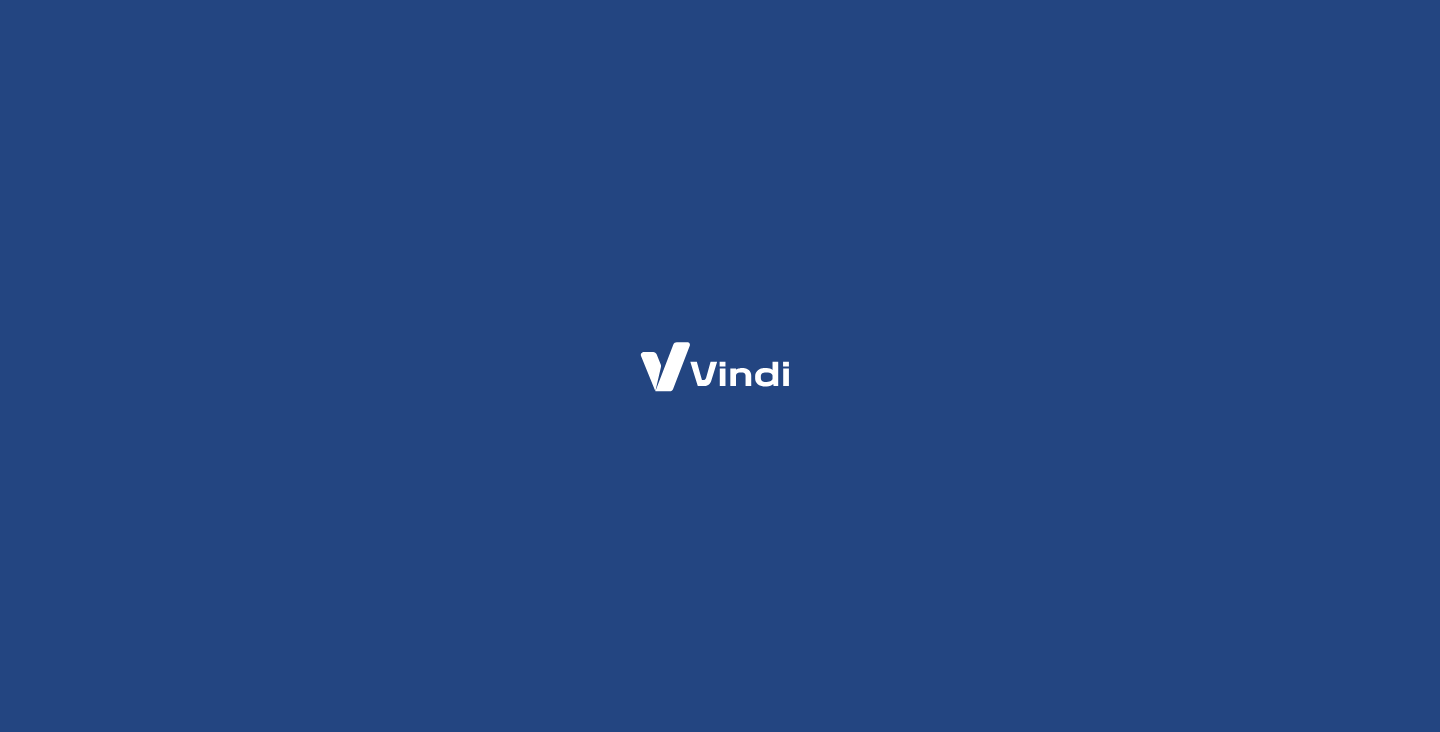 scroll, scrollTop: 0, scrollLeft: 0, axis: both 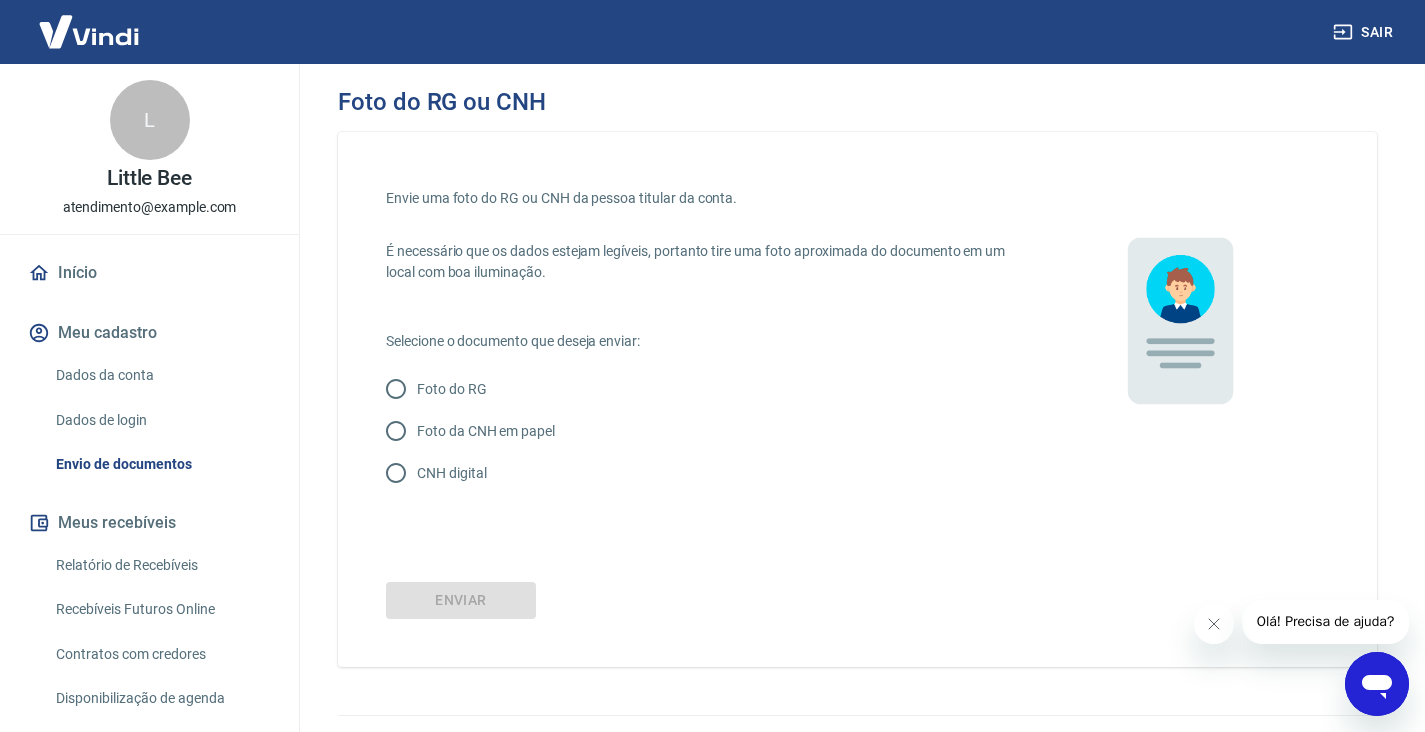 click on "CNH digital" at bounding box center (396, 473) 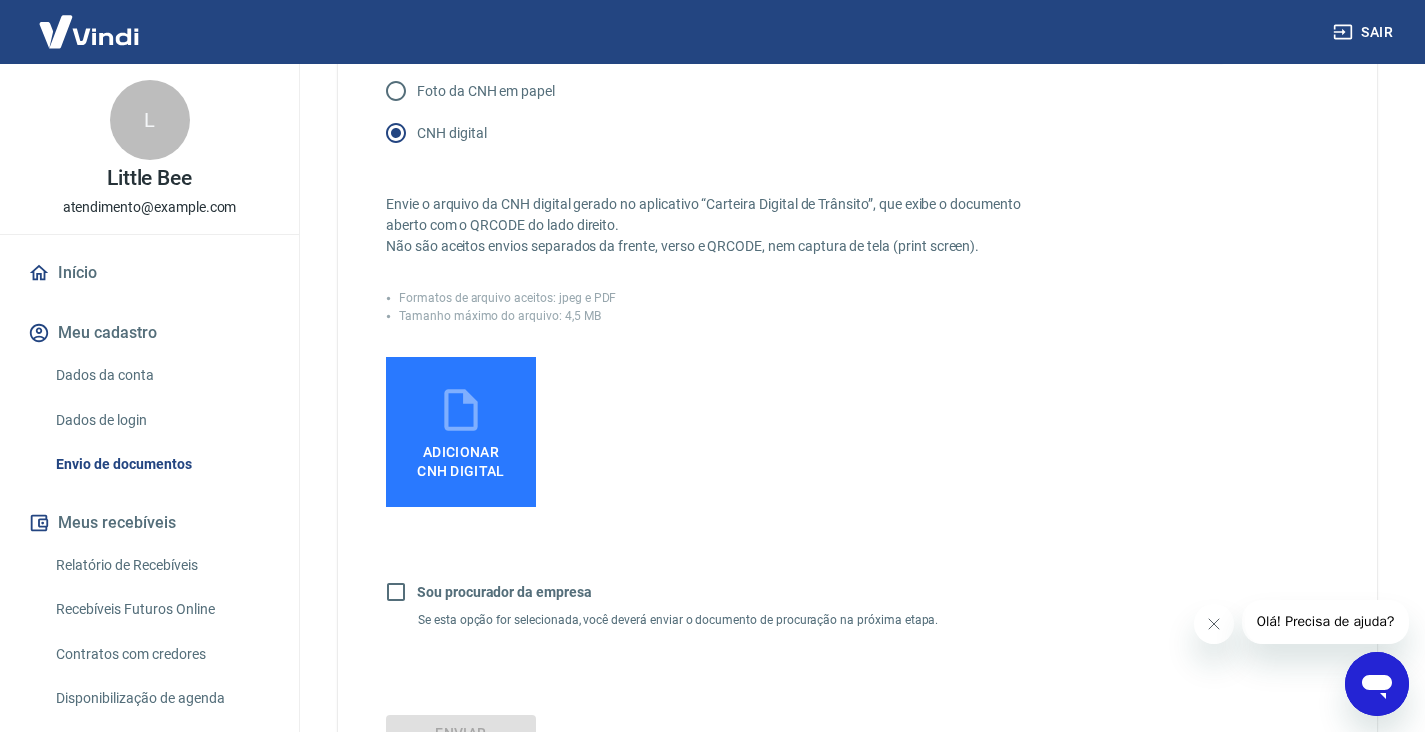 scroll, scrollTop: 346, scrollLeft: 0, axis: vertical 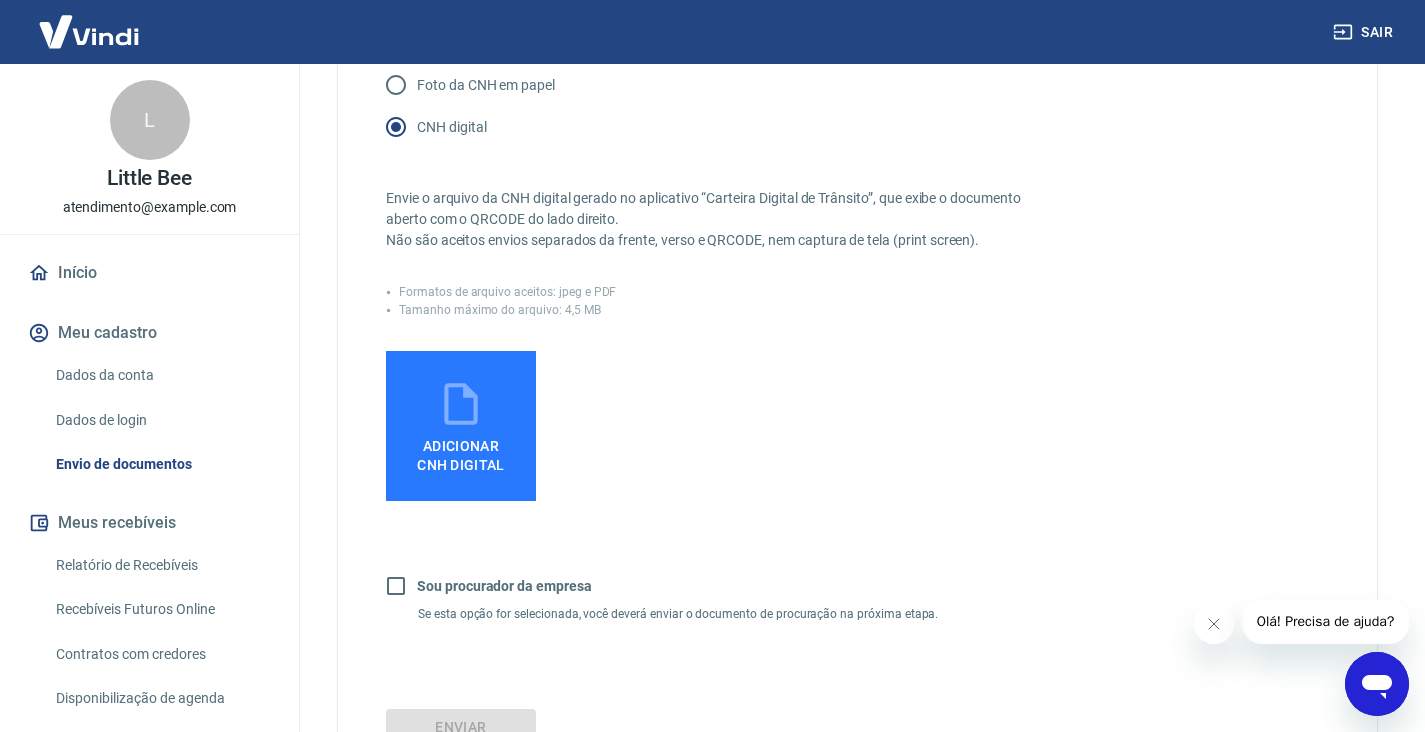 click on "Adicionar   CNH Digital" at bounding box center (461, 456) 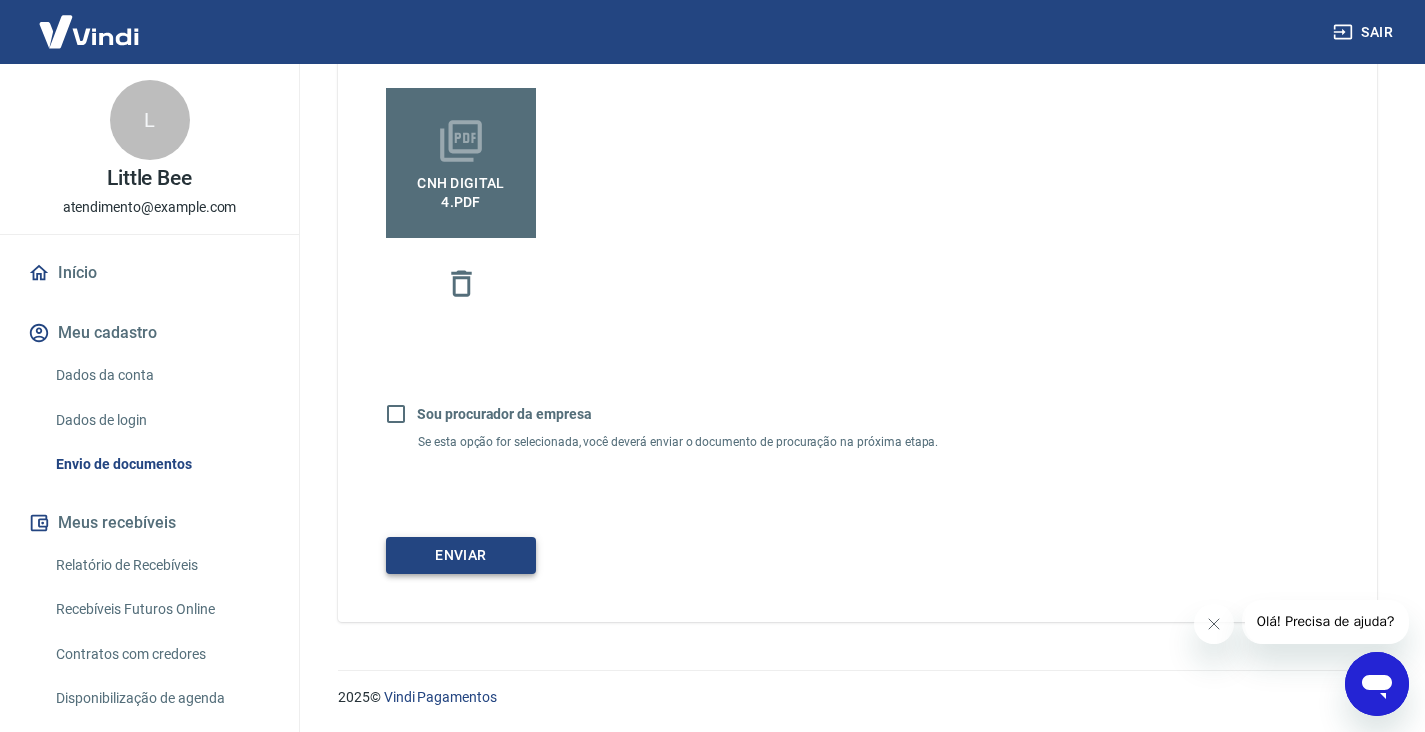 scroll, scrollTop: 608, scrollLeft: 0, axis: vertical 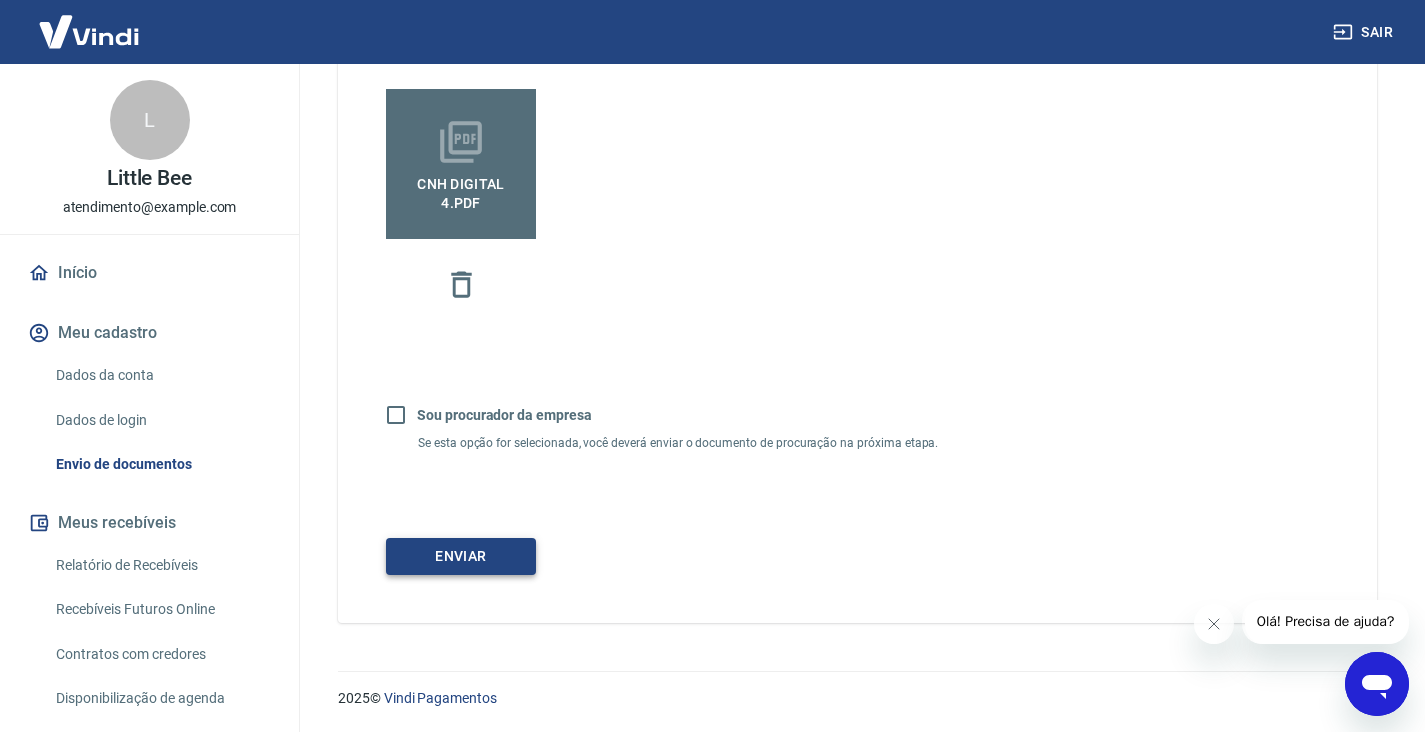 click on "Enviar" at bounding box center (461, 556) 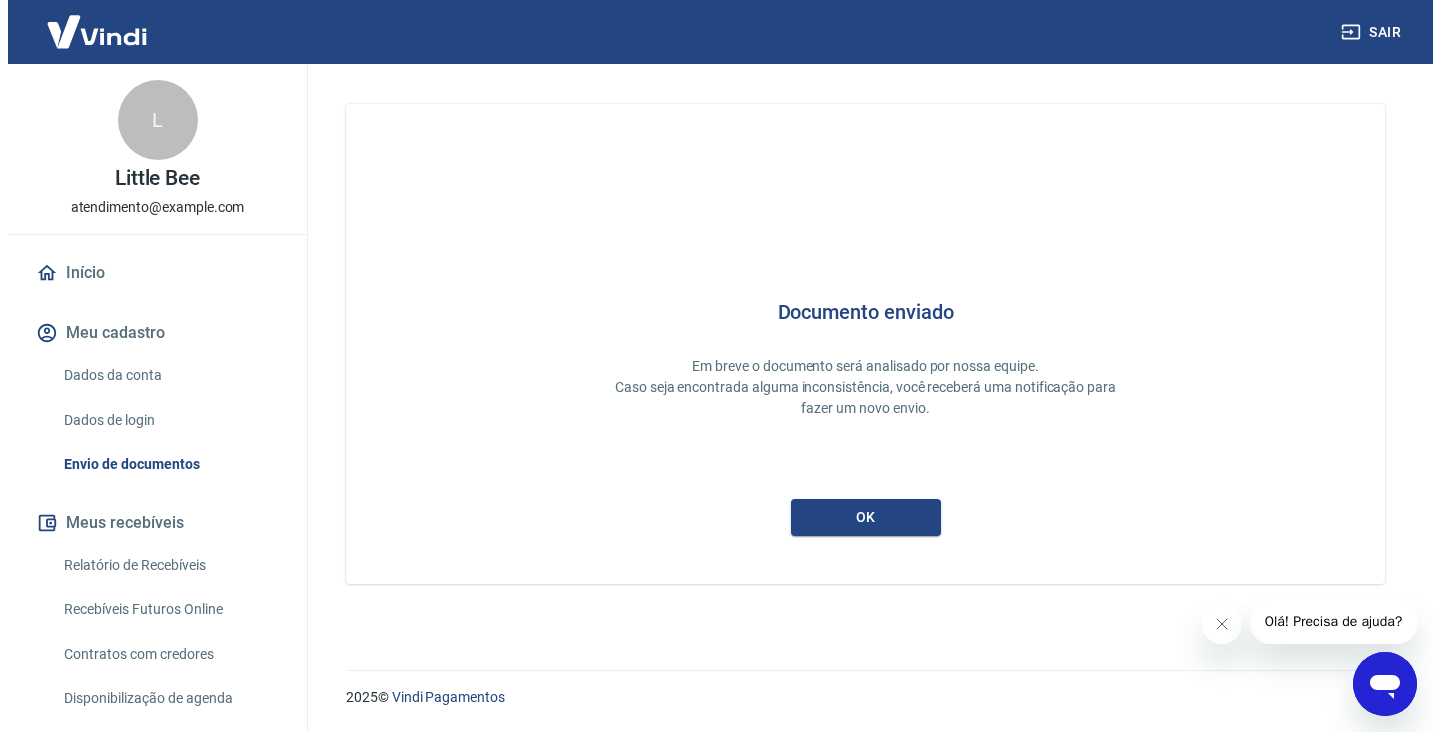 scroll, scrollTop: 0, scrollLeft: 0, axis: both 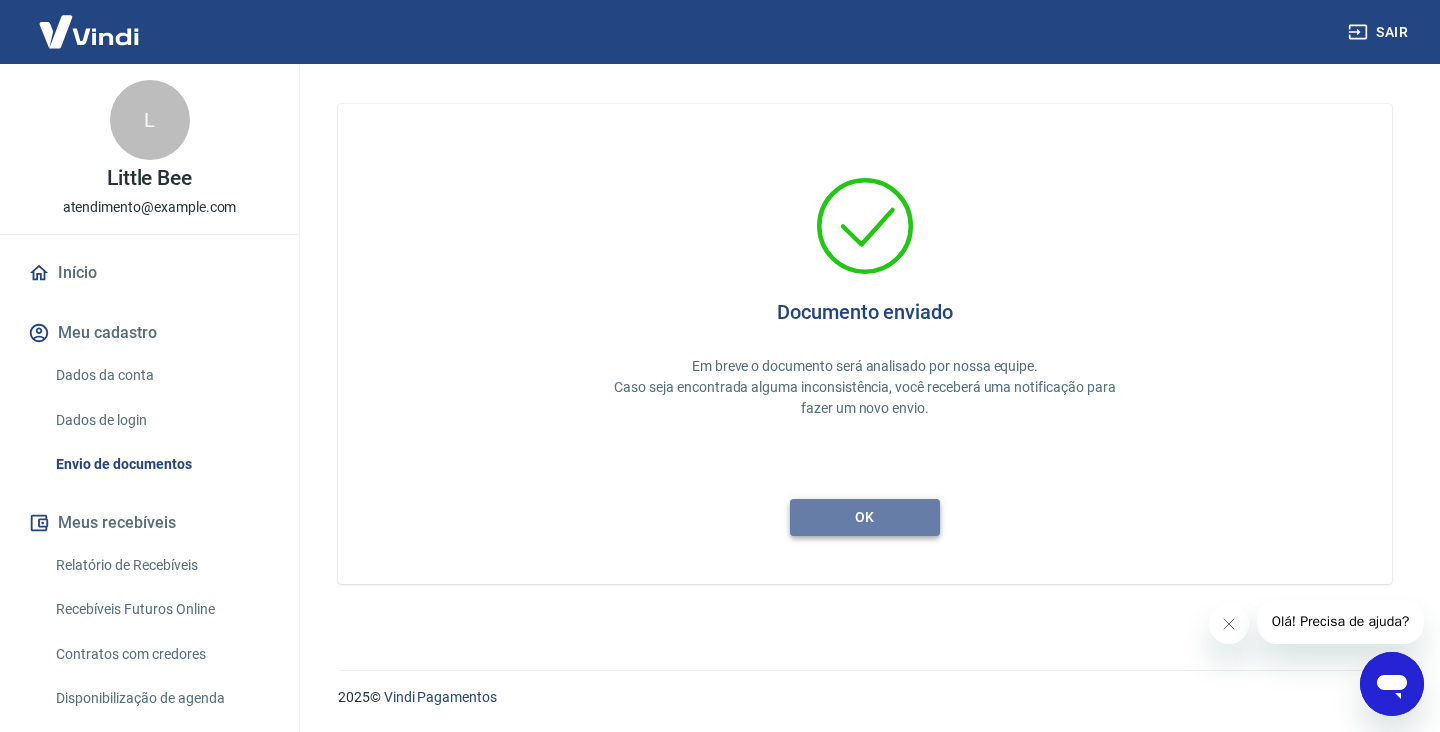 click on "ok" at bounding box center (865, 517) 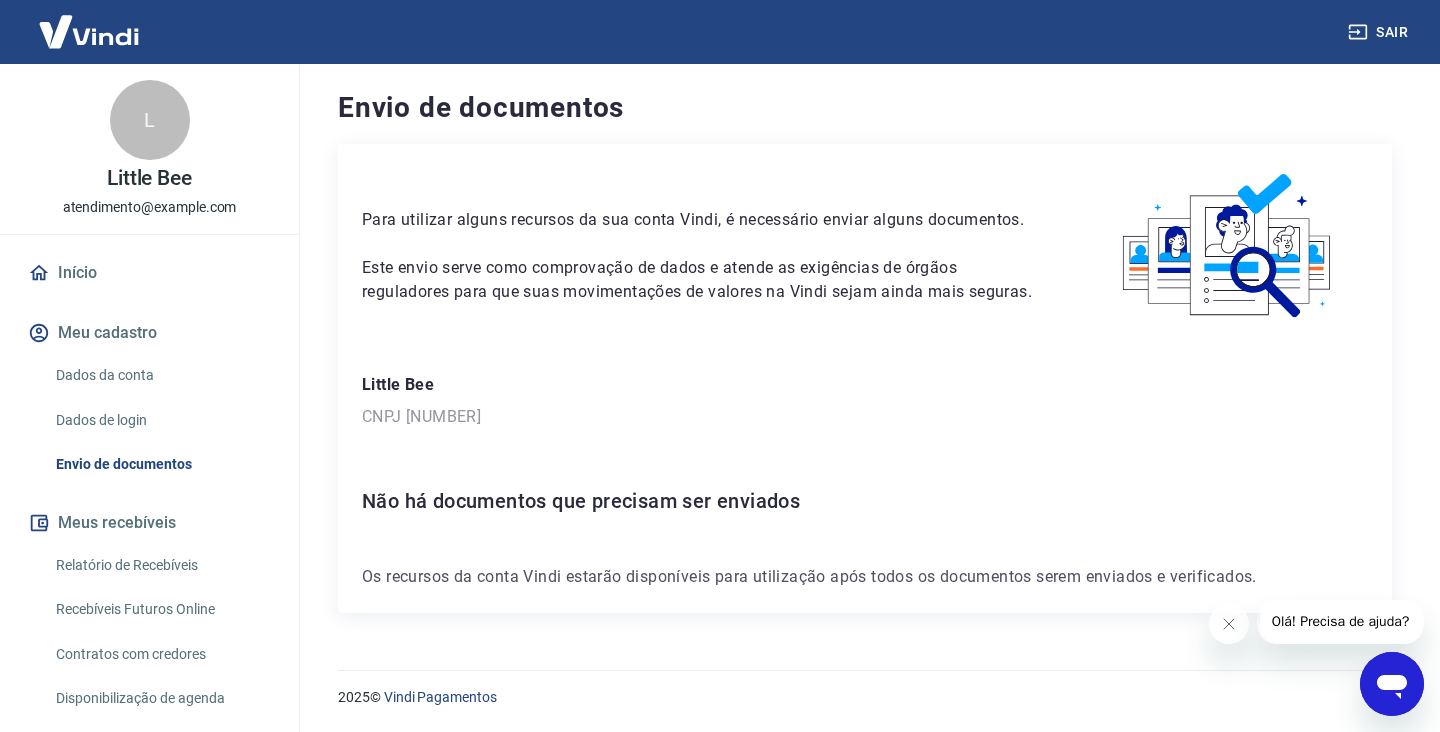 scroll, scrollTop: 0, scrollLeft: 0, axis: both 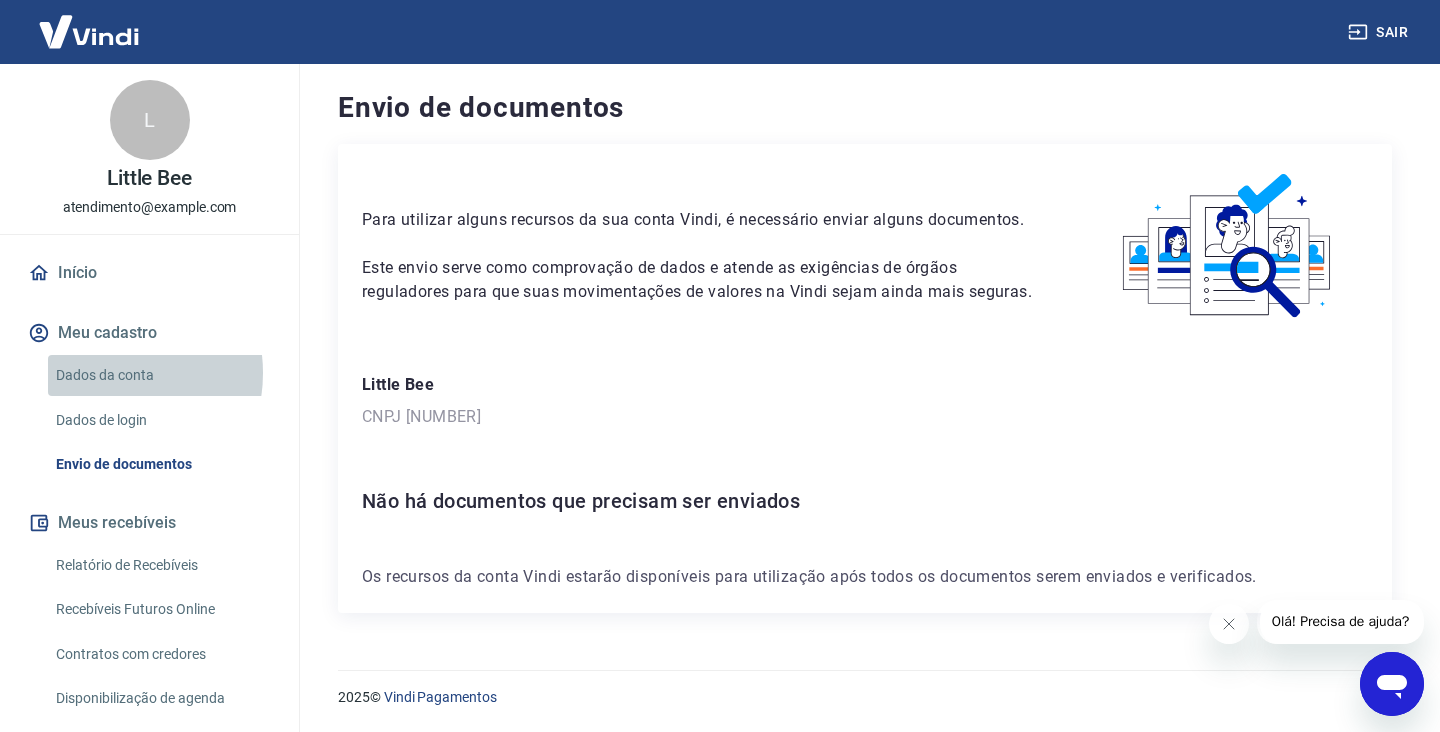 click on "Dados da conta" at bounding box center (161, 375) 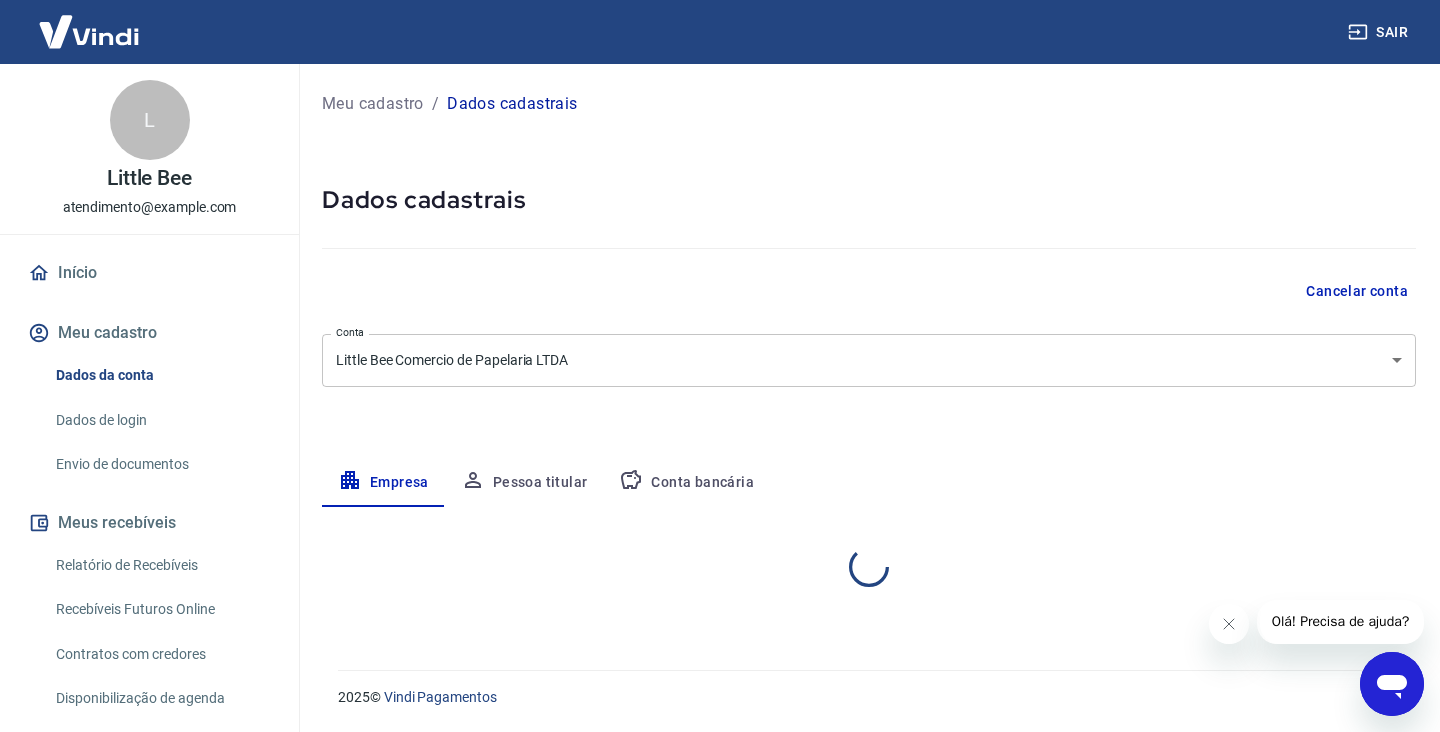 select on "CE" 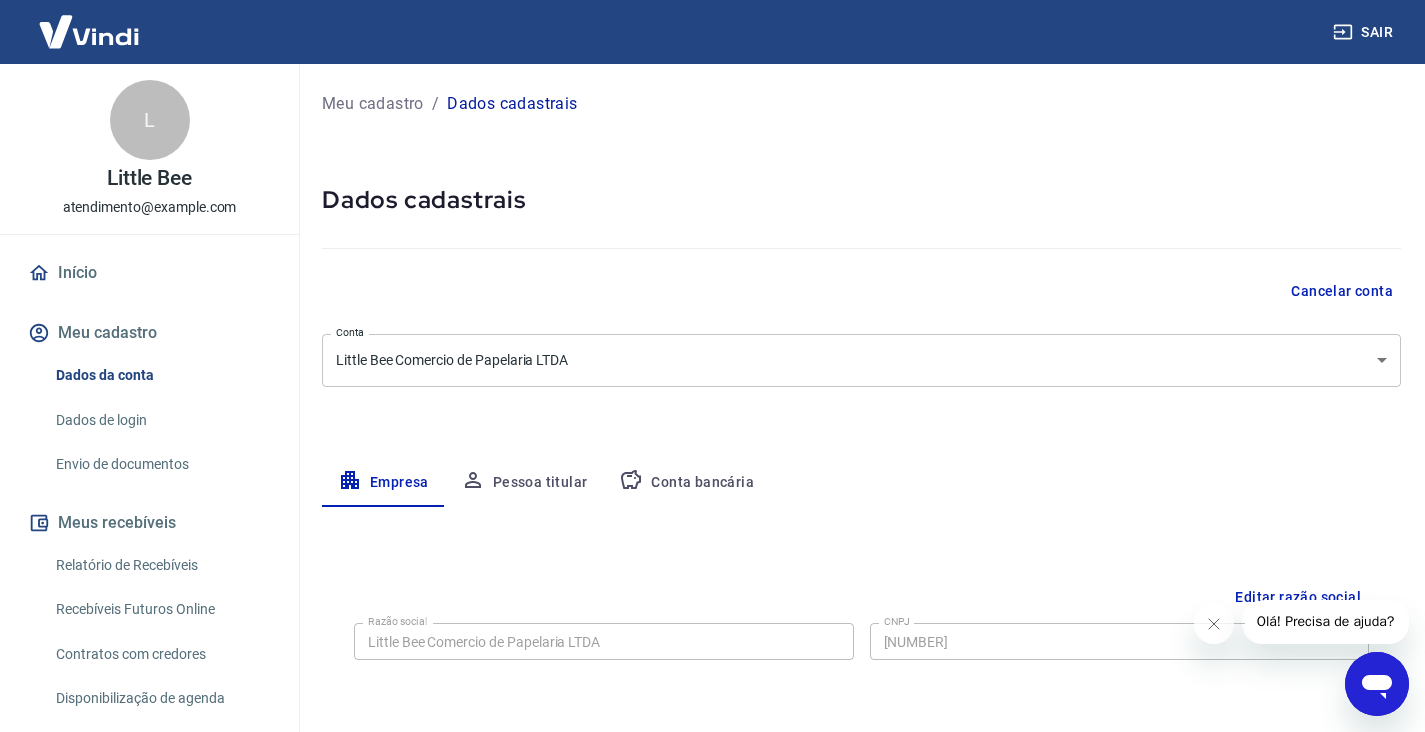 click on "Conta bancária" at bounding box center [686, 483] 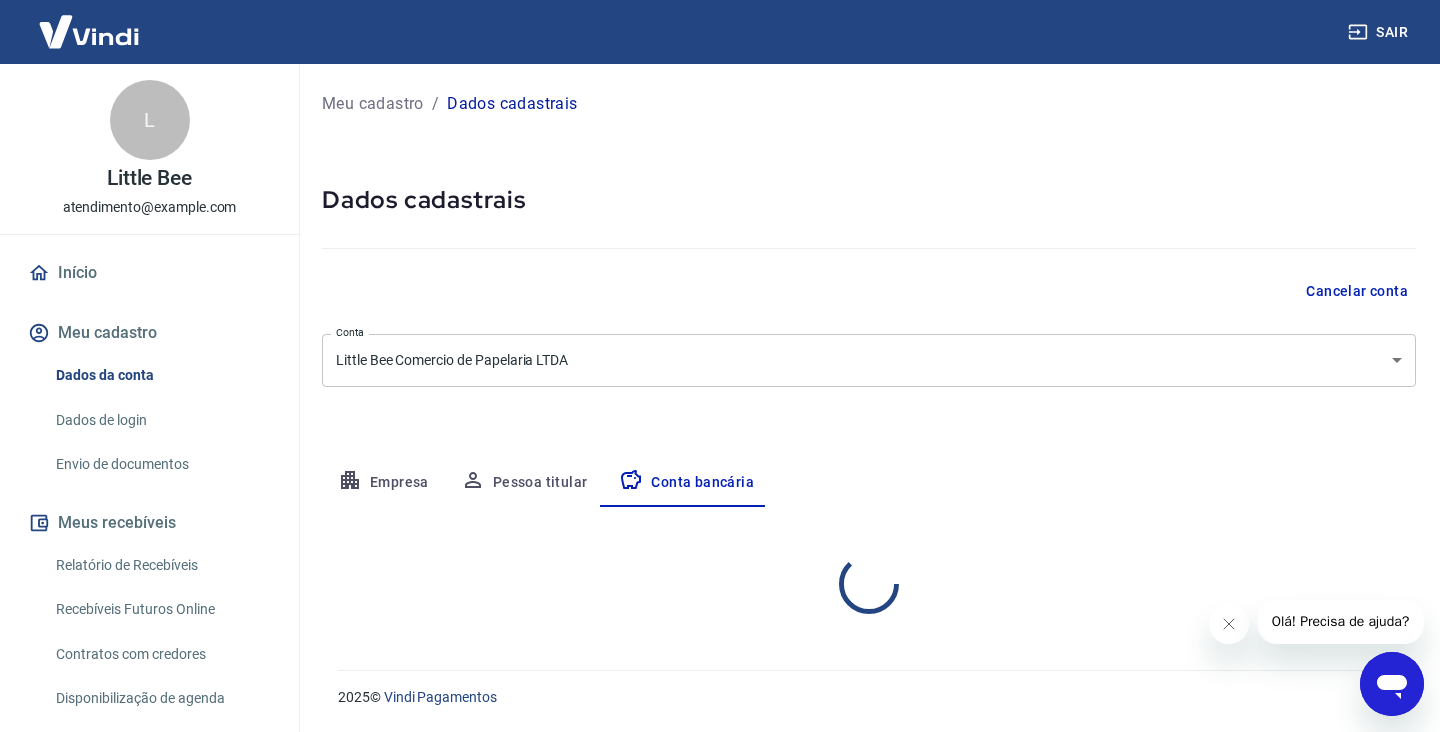 select on "1" 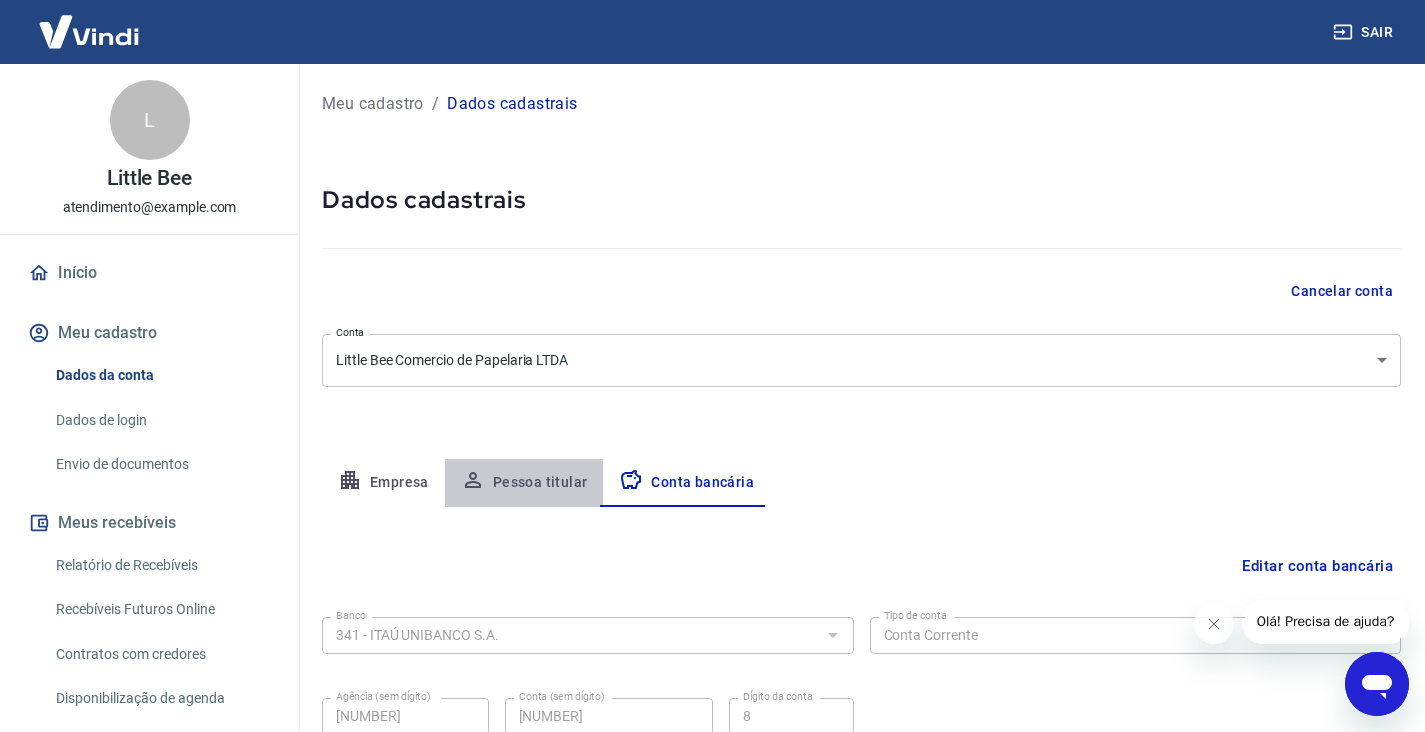 click on "Pessoa titular" at bounding box center [524, 483] 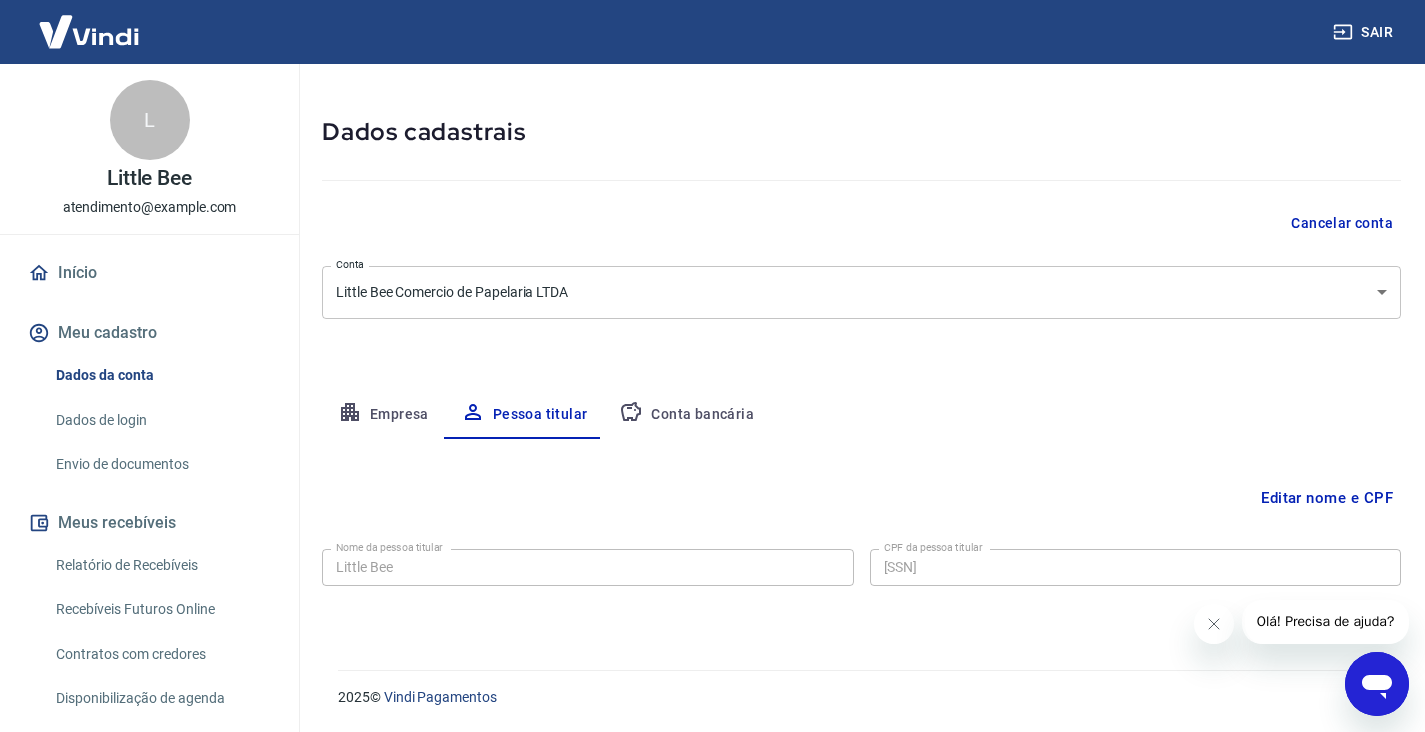 scroll, scrollTop: 67, scrollLeft: 0, axis: vertical 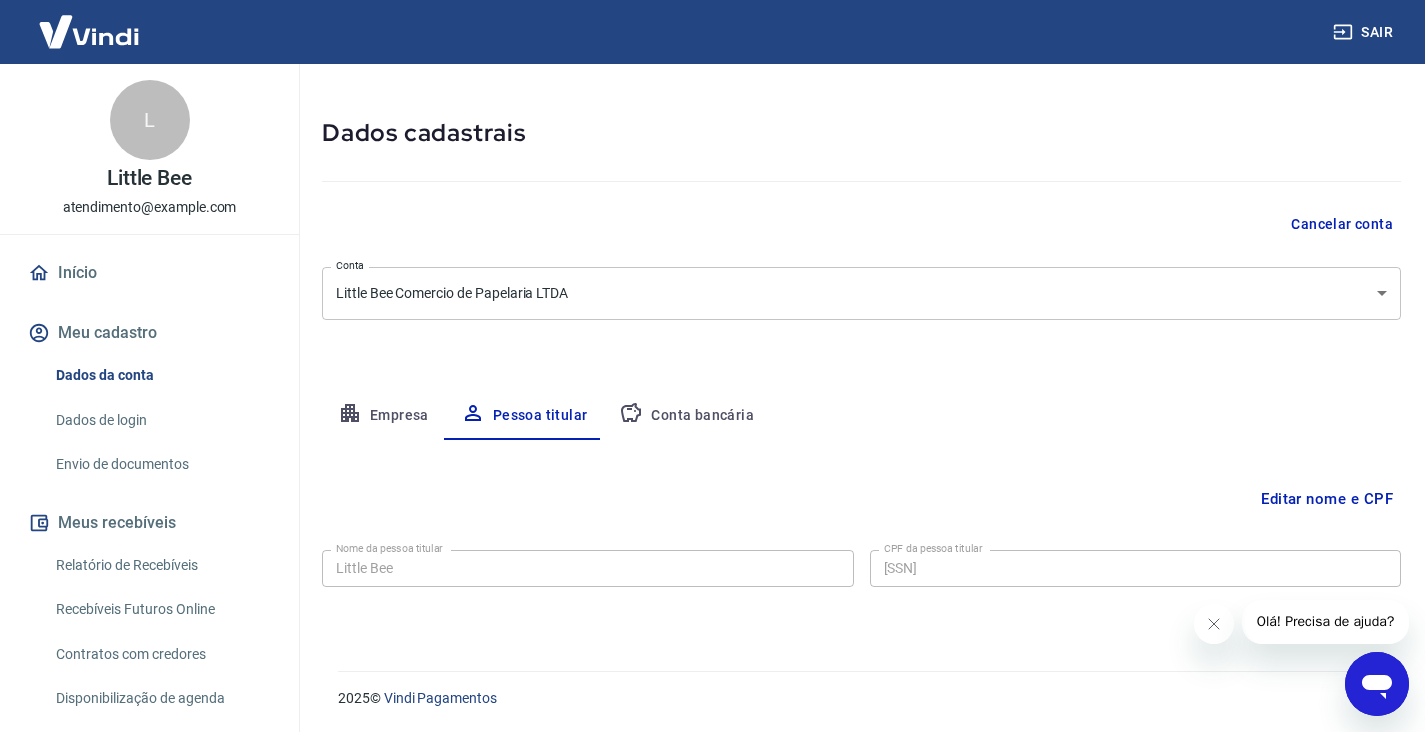 click on "Editar nome e CPF" at bounding box center [1327, 499] 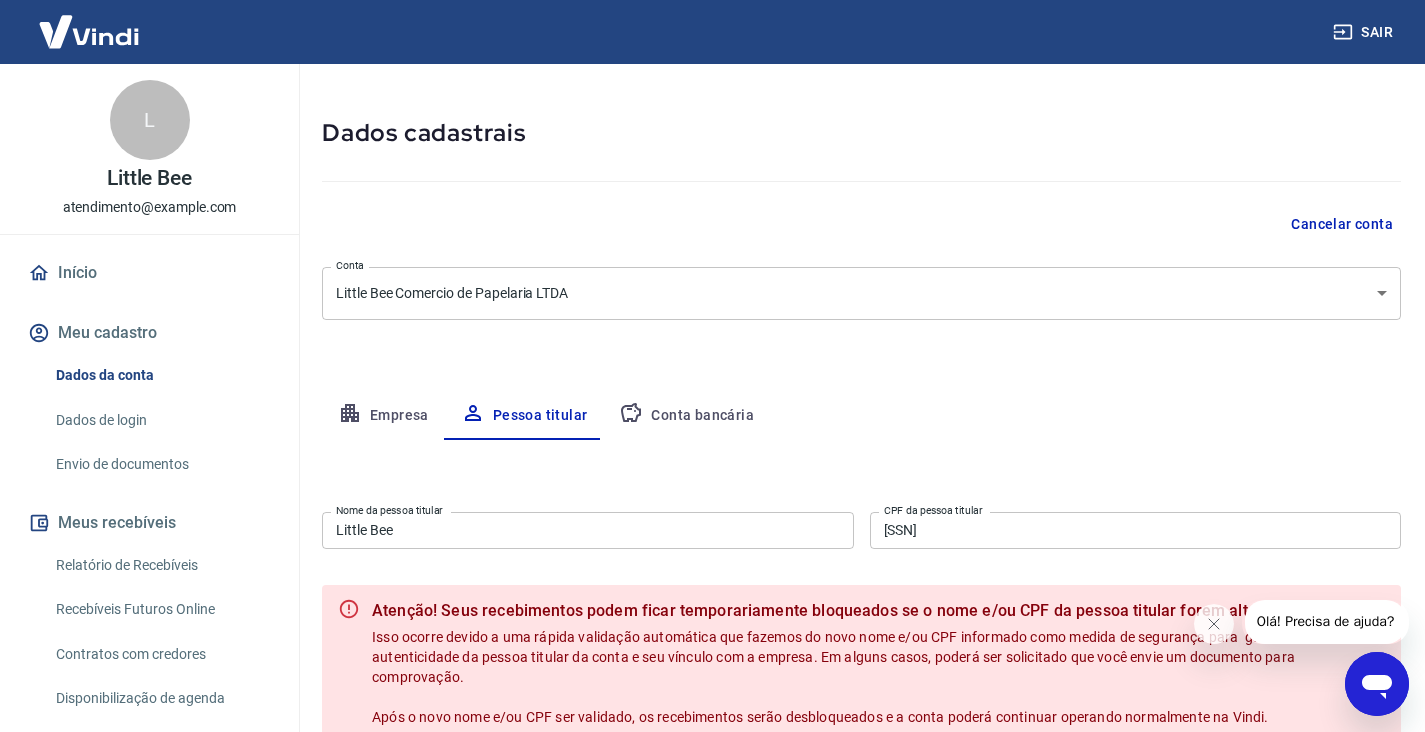 click on "Little Bee" at bounding box center (588, 530) 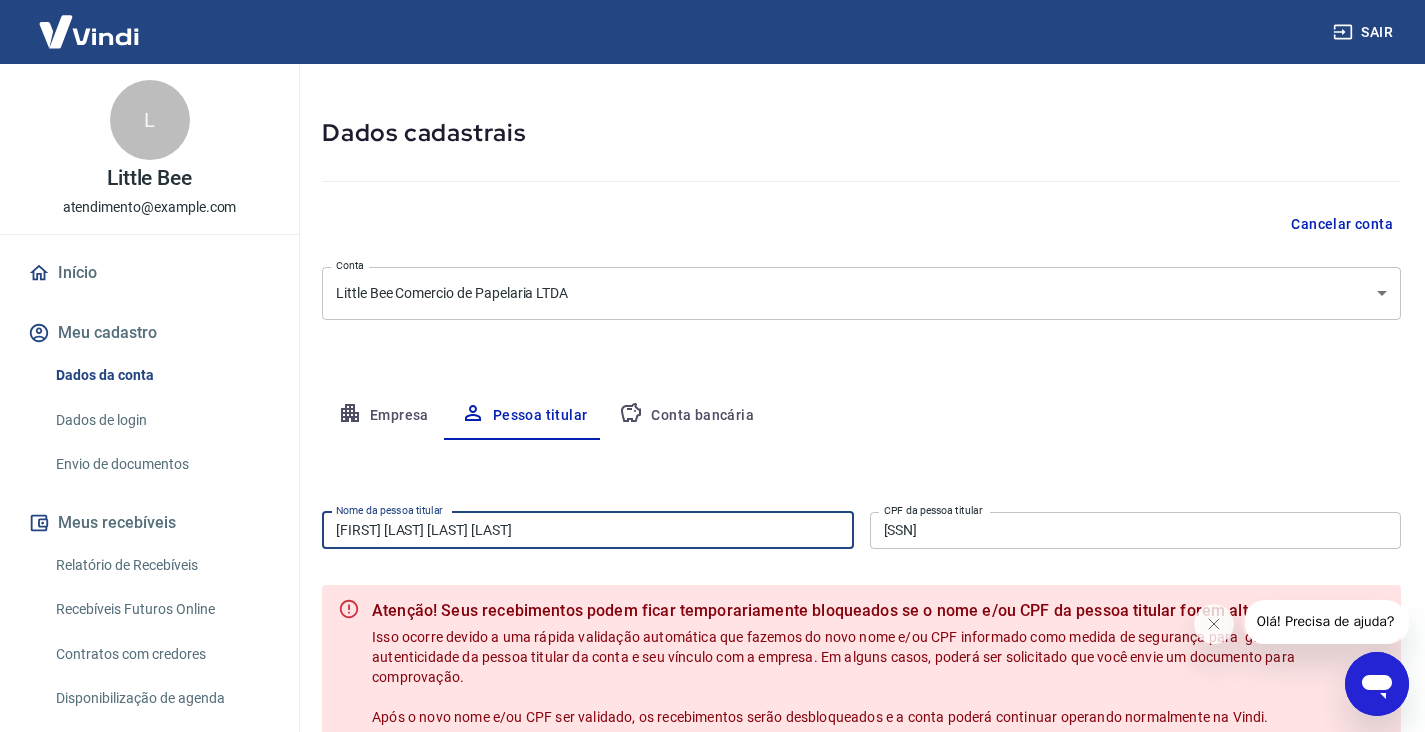 type on "[FIRST] [LAST] [LAST] [LAST]" 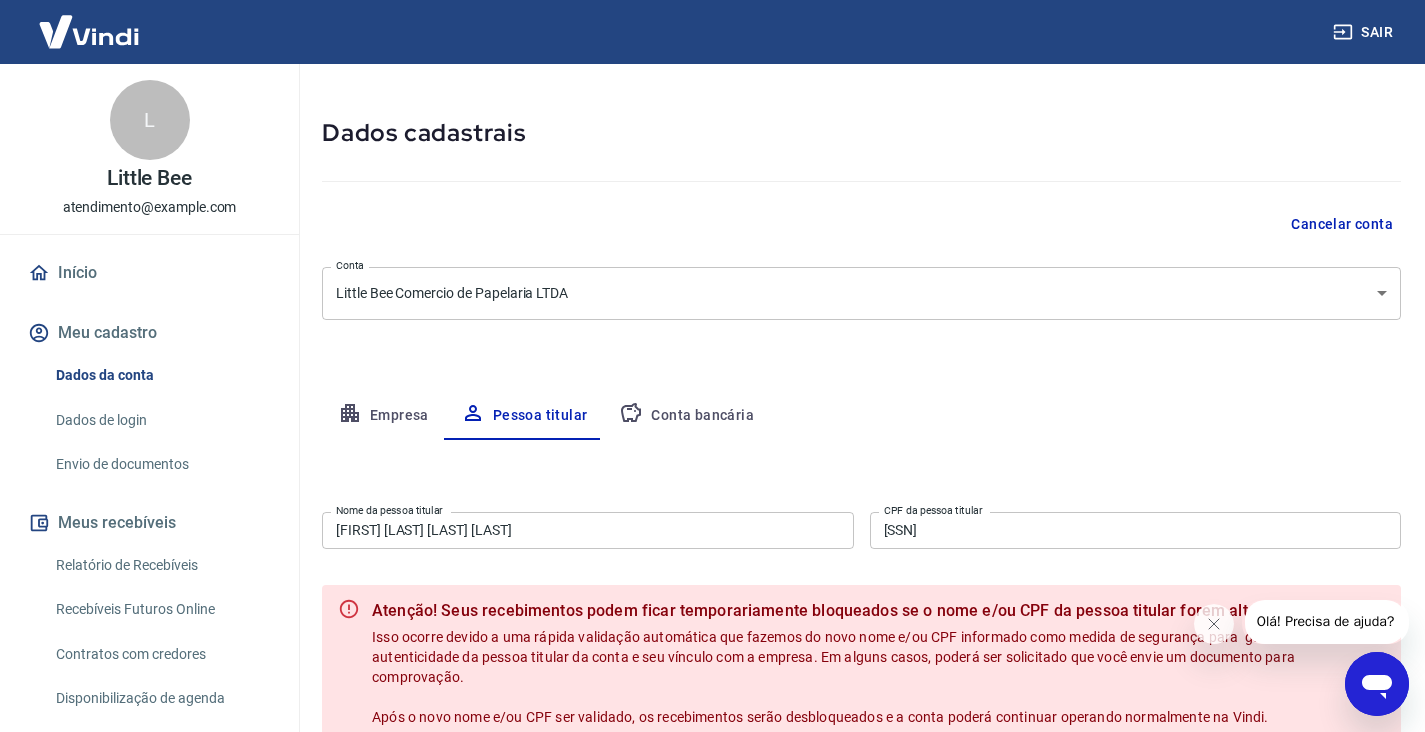 click on "[SSN]" at bounding box center [1136, 530] 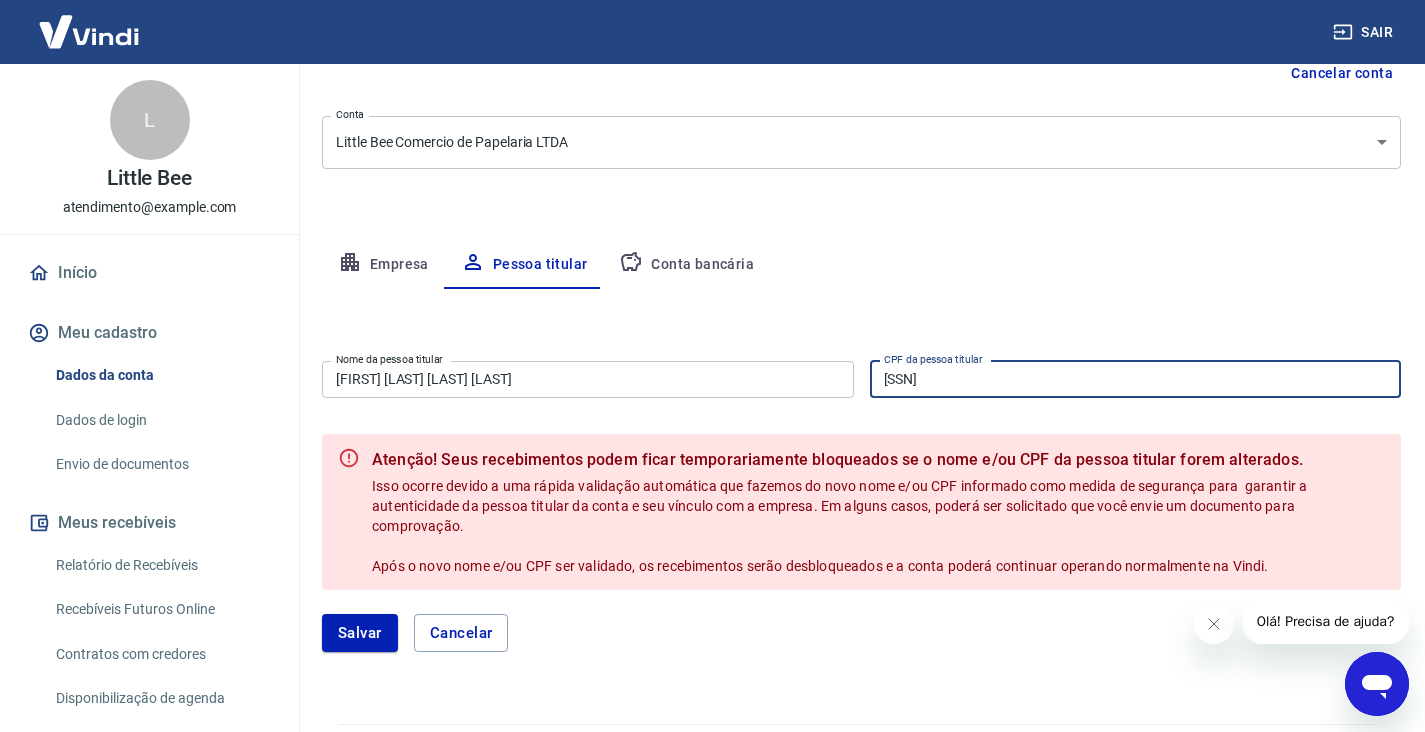 scroll, scrollTop: 218, scrollLeft: 0, axis: vertical 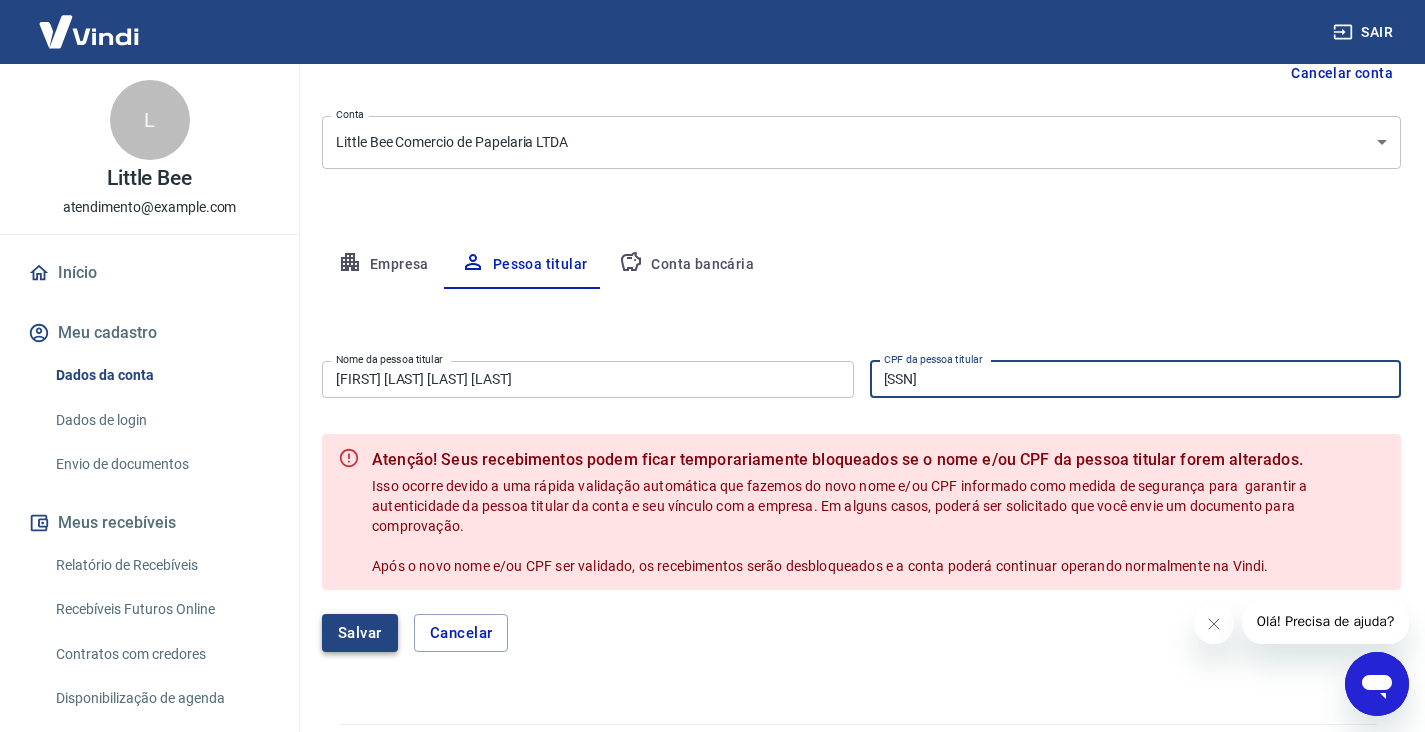 type on "[SSN]" 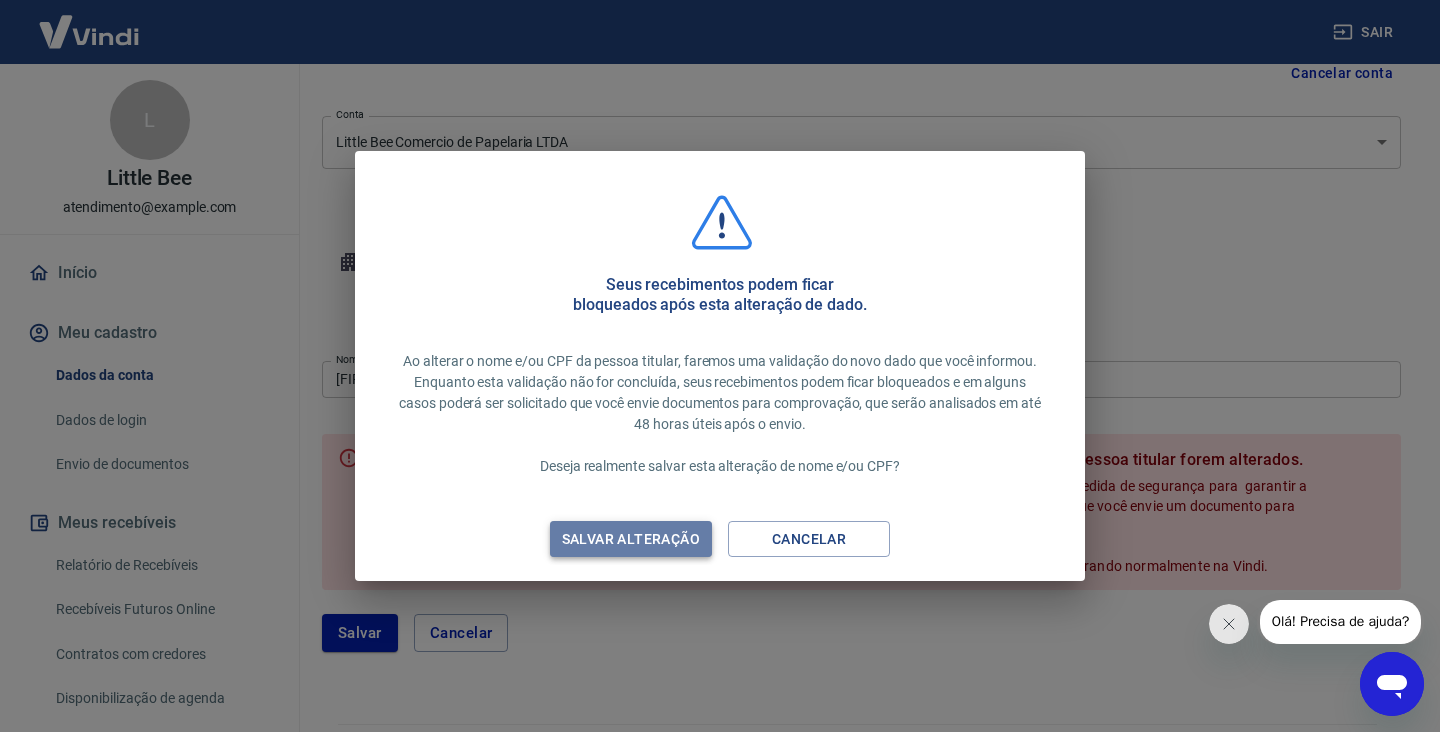 click on "Salvar alteração" at bounding box center [631, 539] 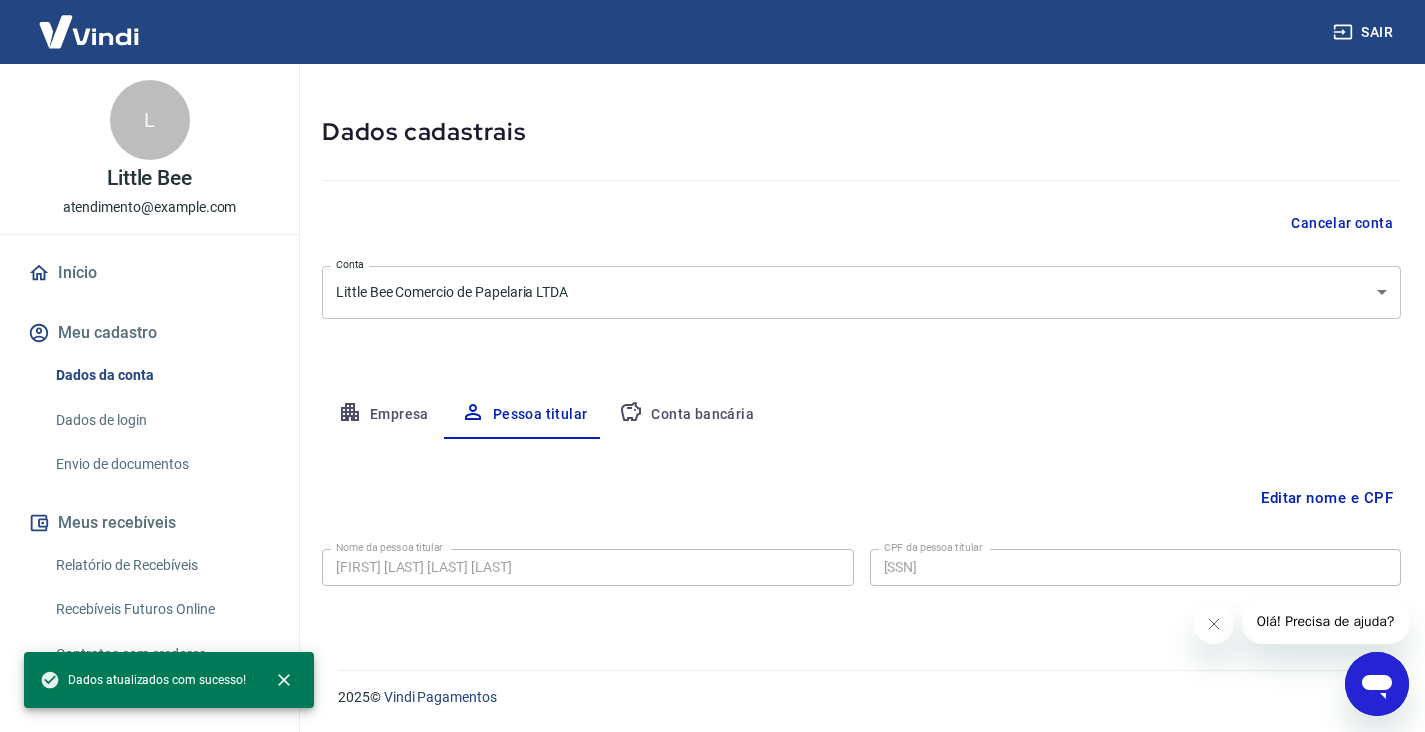 scroll, scrollTop: 67, scrollLeft: 0, axis: vertical 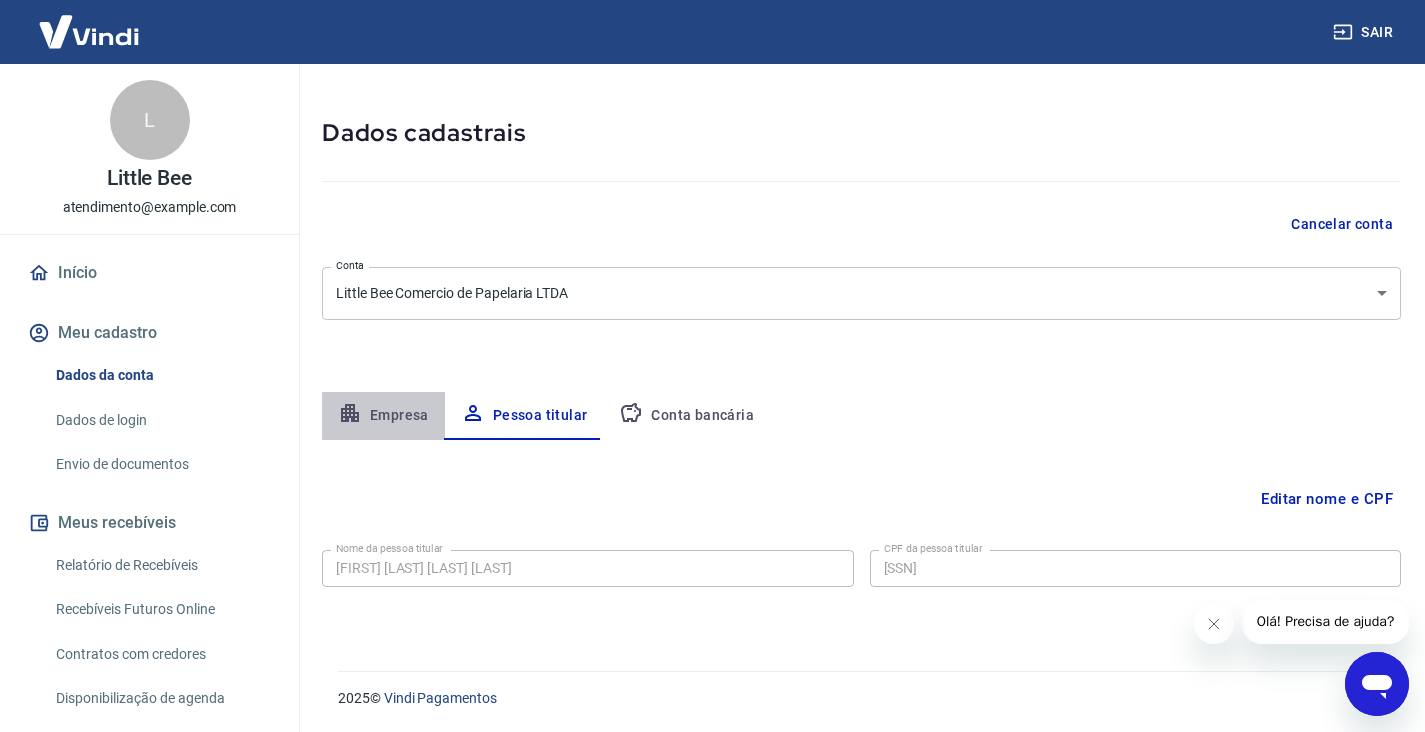 click on "Empresa" at bounding box center (383, 416) 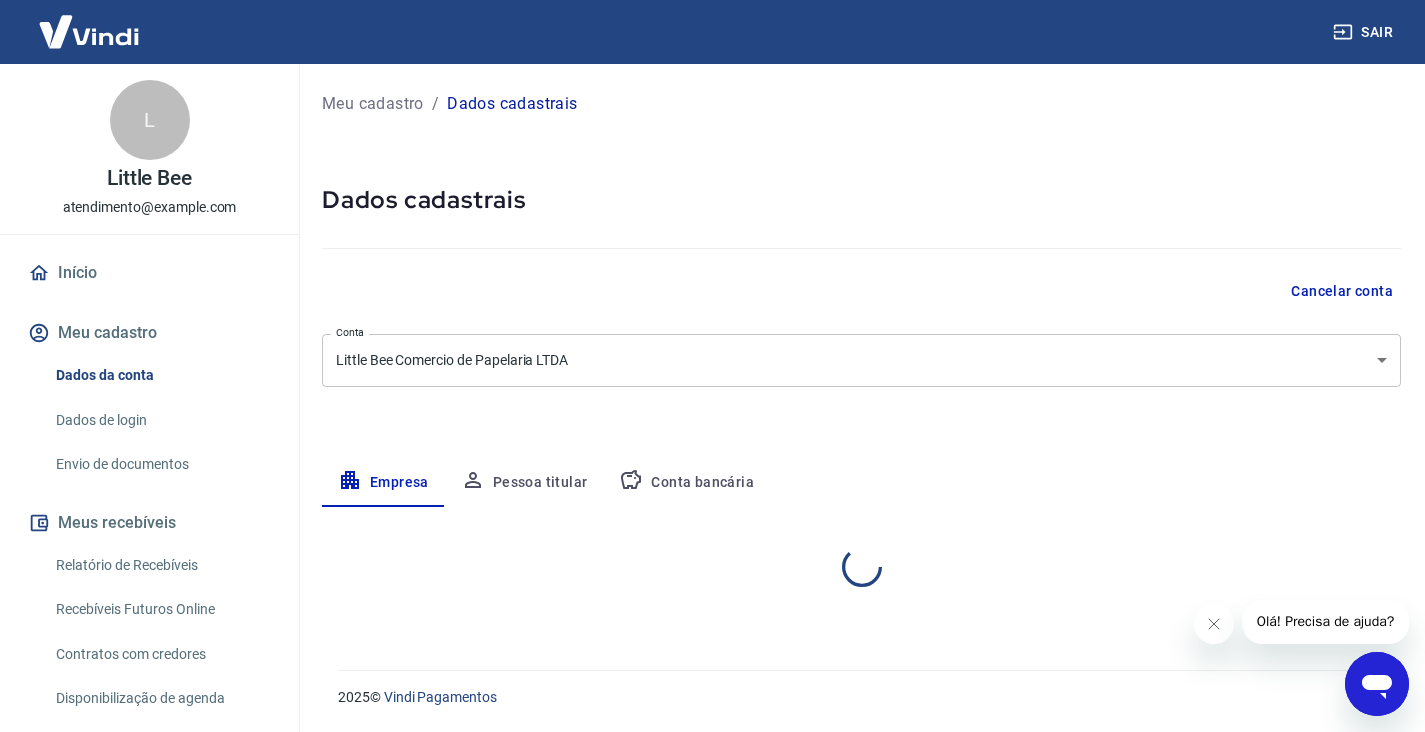 scroll, scrollTop: 0, scrollLeft: 0, axis: both 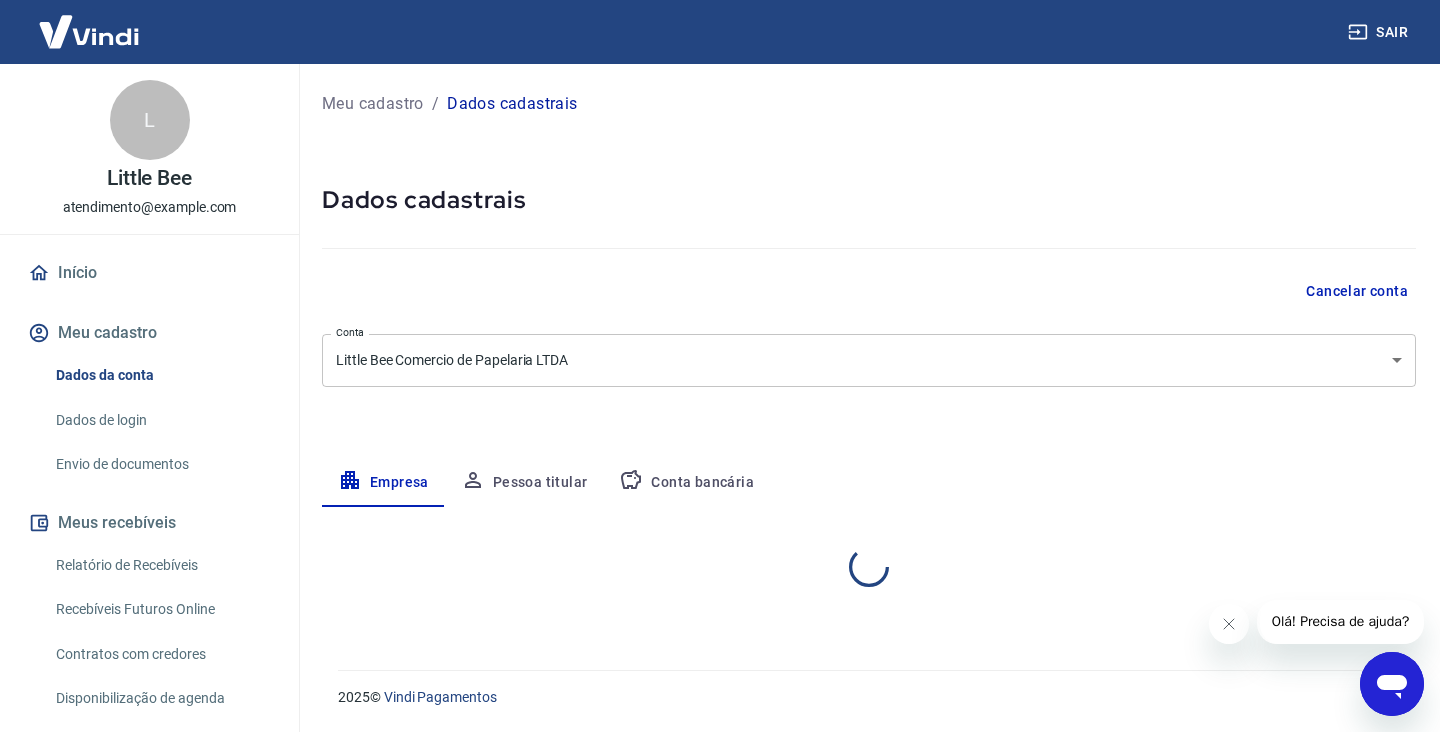 select on "CE" 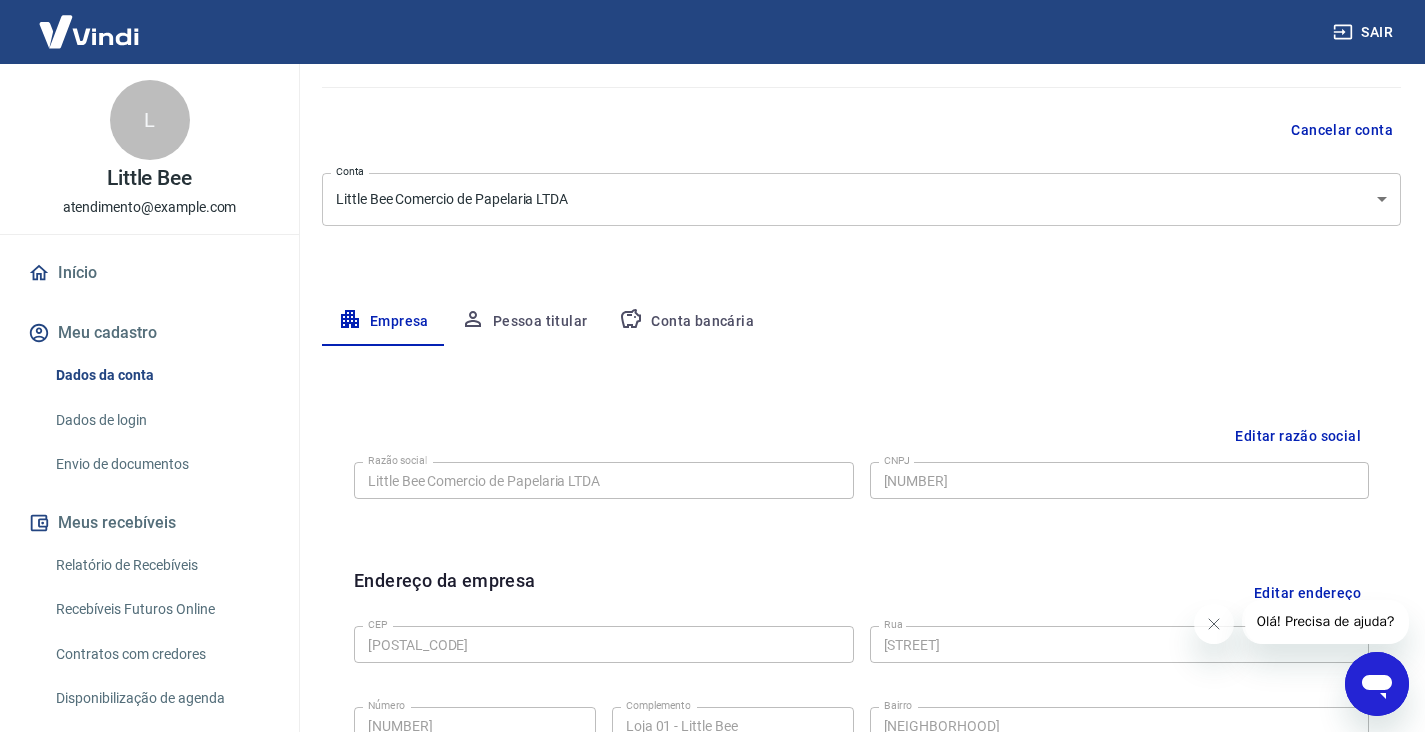 scroll, scrollTop: 106, scrollLeft: 0, axis: vertical 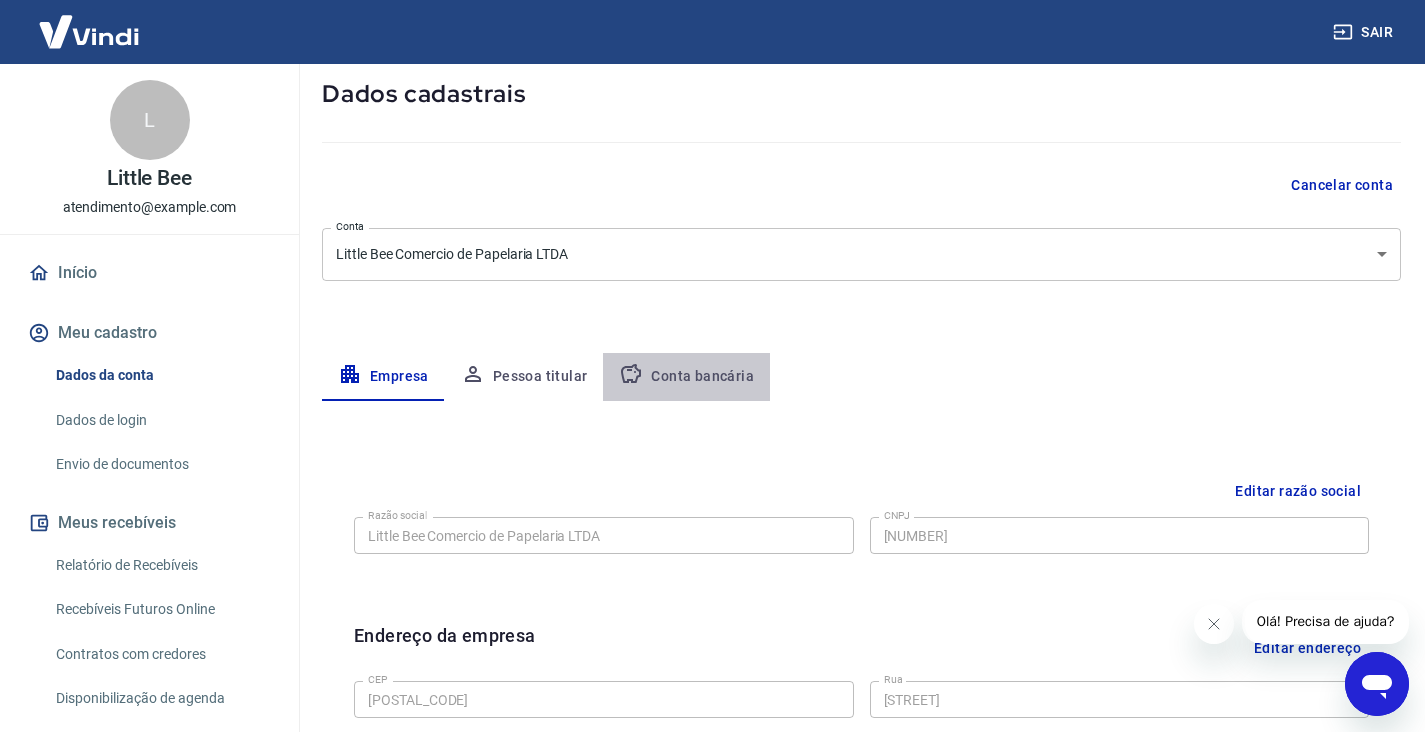 click on "Conta bancária" at bounding box center (686, 377) 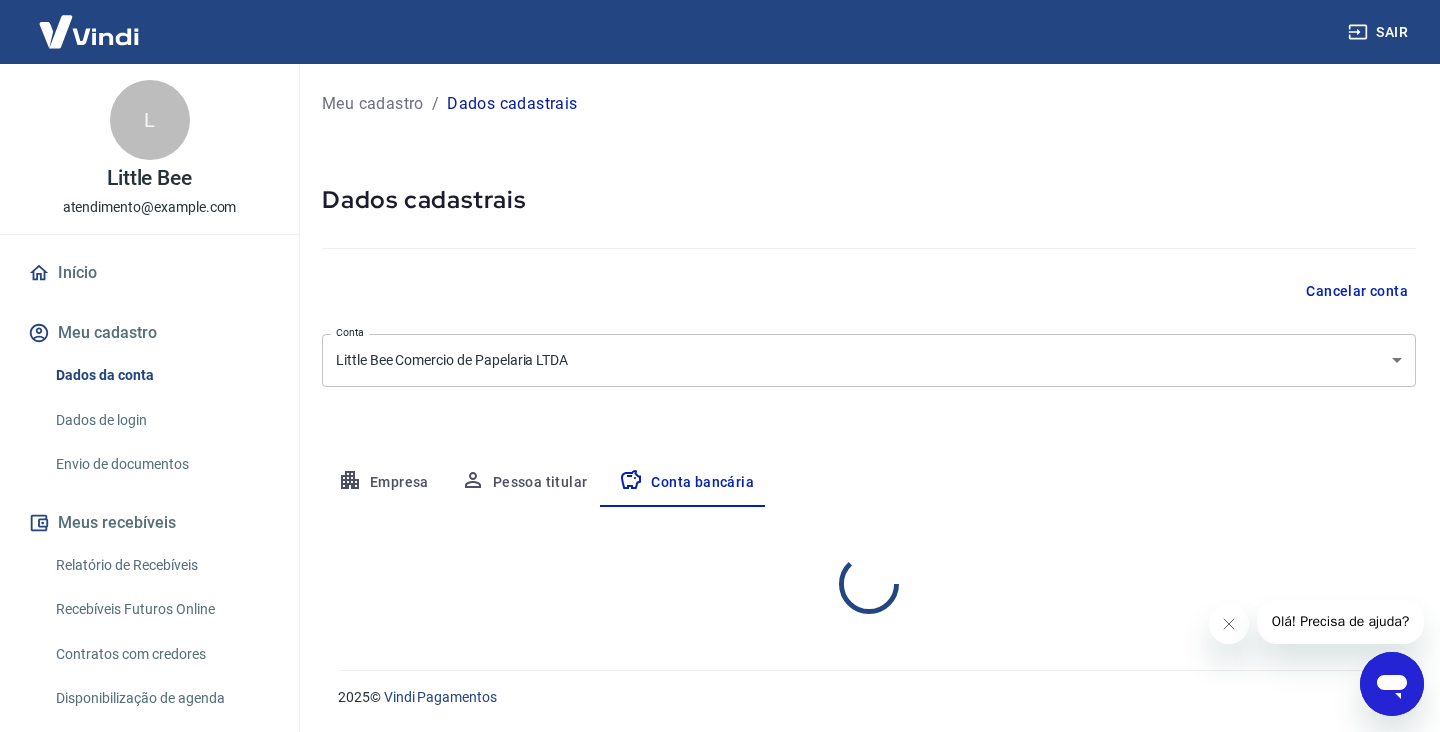 select on "1" 